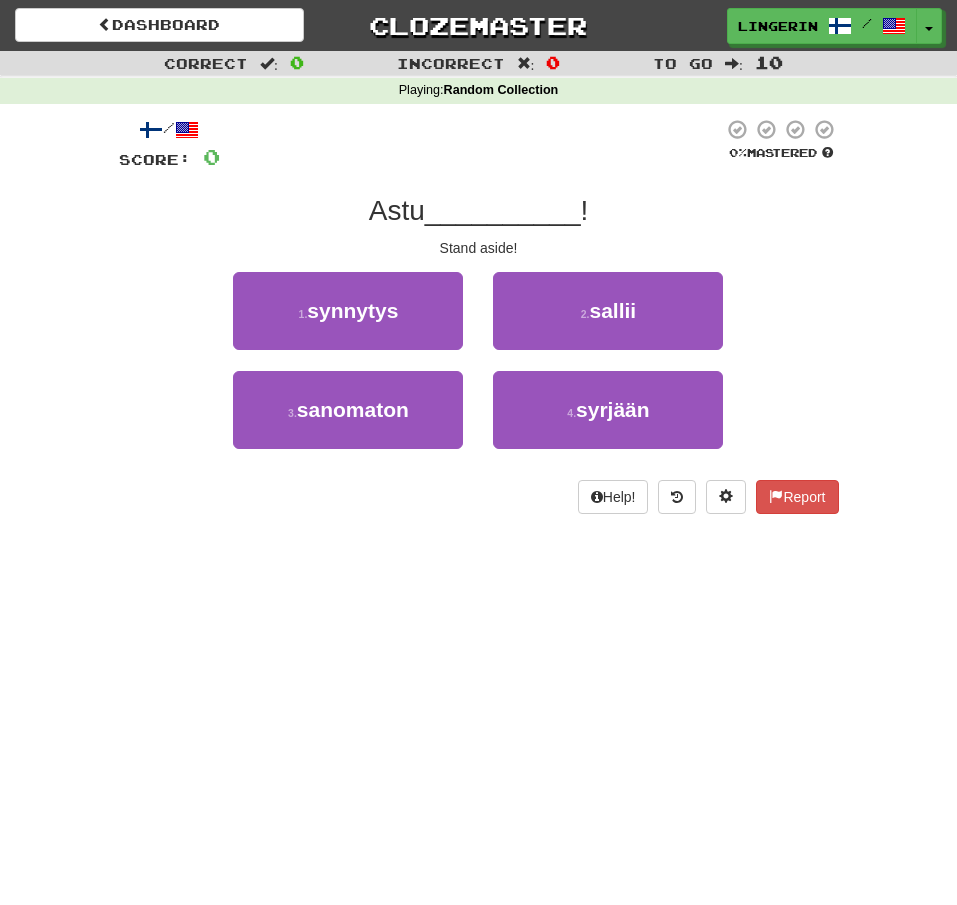 scroll, scrollTop: 0, scrollLeft: 0, axis: both 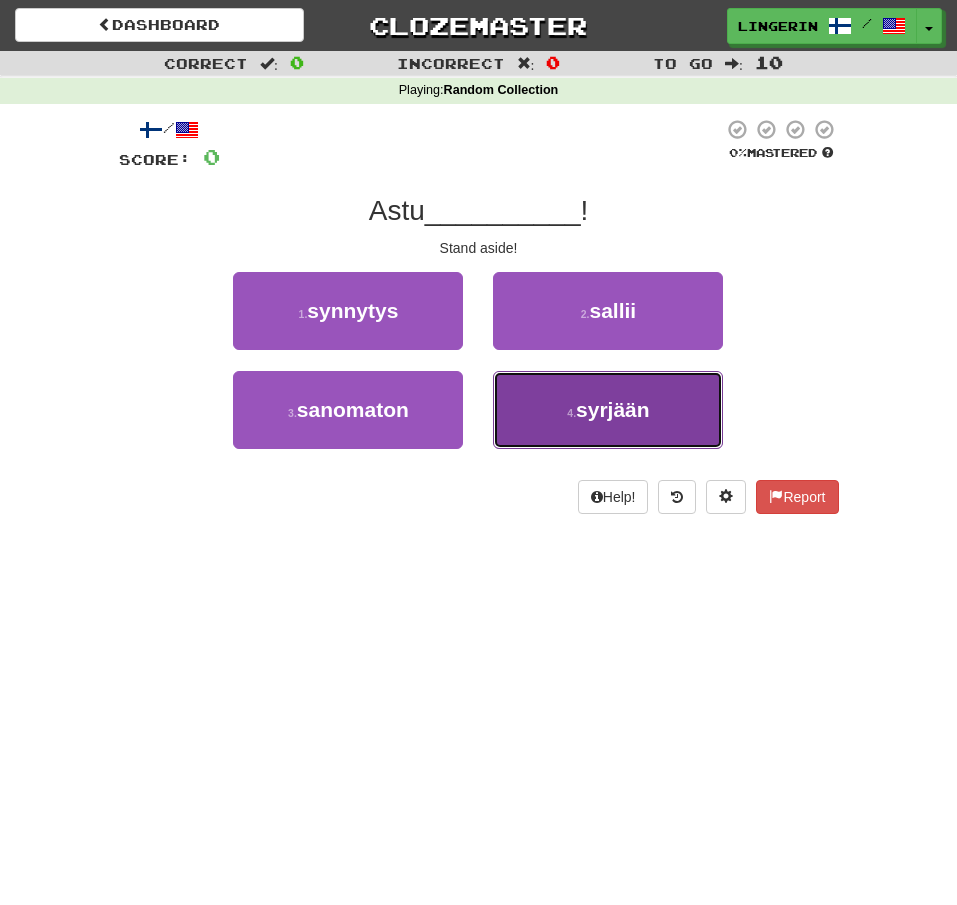 click on "4 .  syrjään" at bounding box center (608, 410) 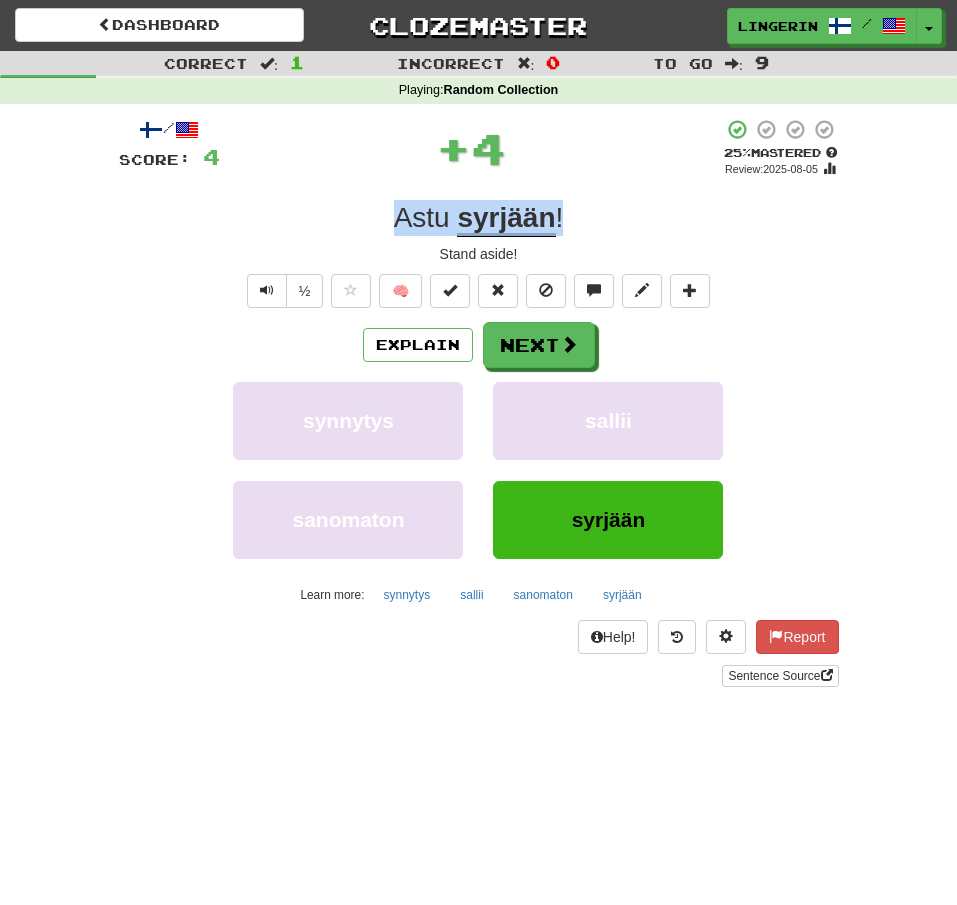 drag, startPoint x: 592, startPoint y: 217, endPoint x: 245, endPoint y: 203, distance: 347.28232 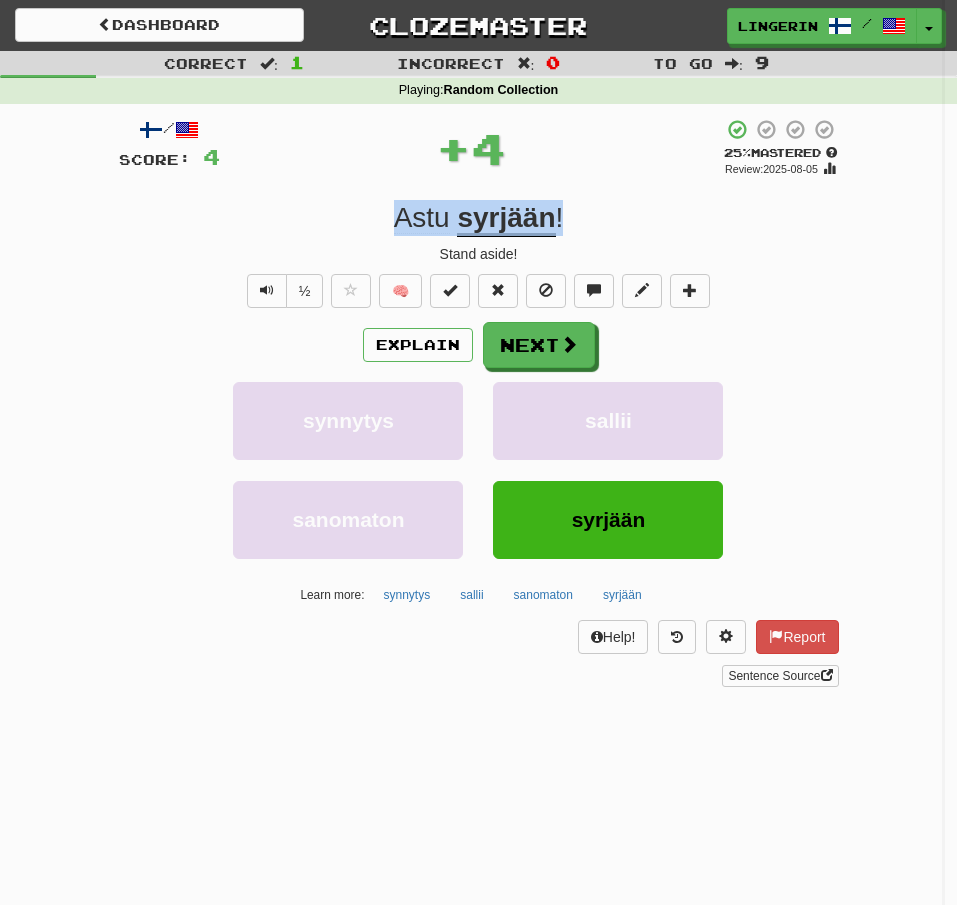 copy on "Astu   syrjään !" 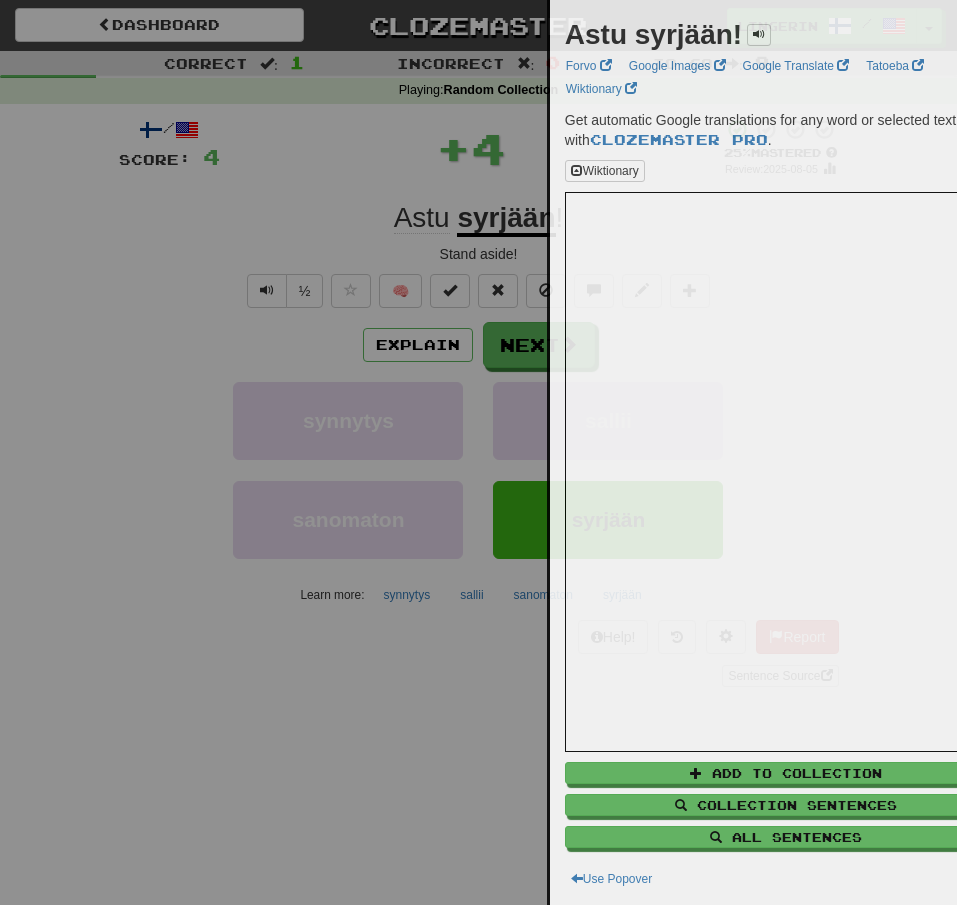 click at bounding box center [478, 452] 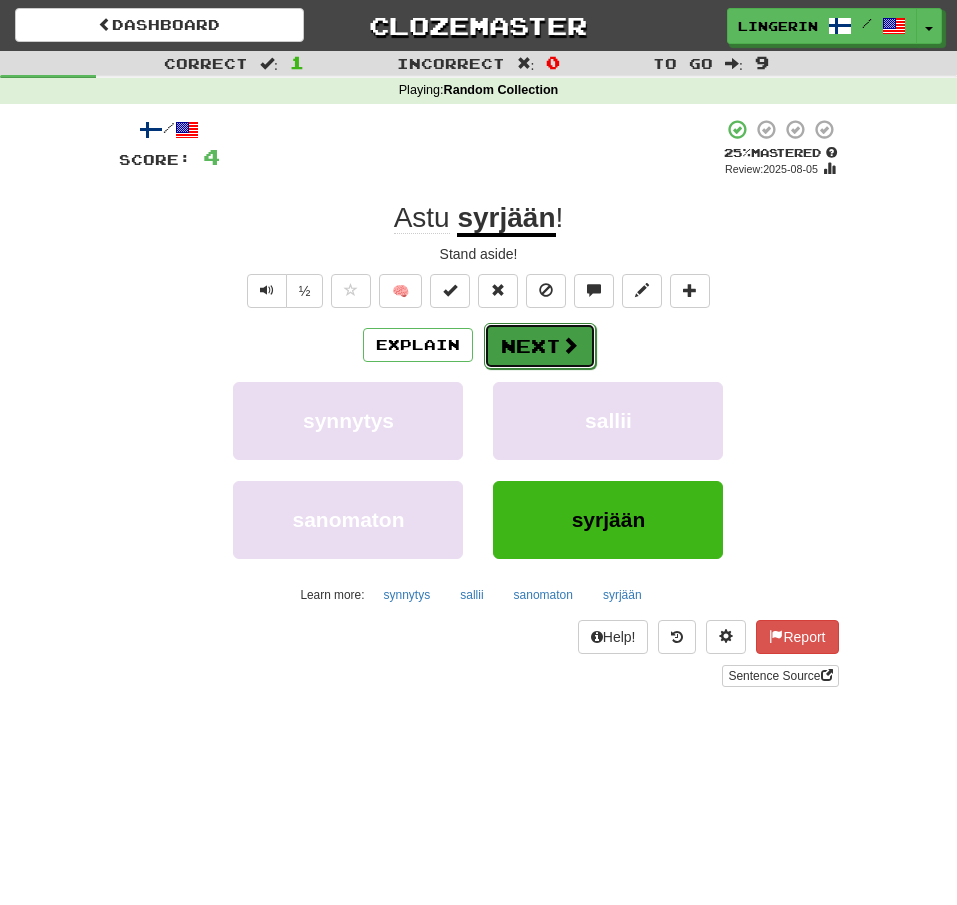 click at bounding box center [570, 345] 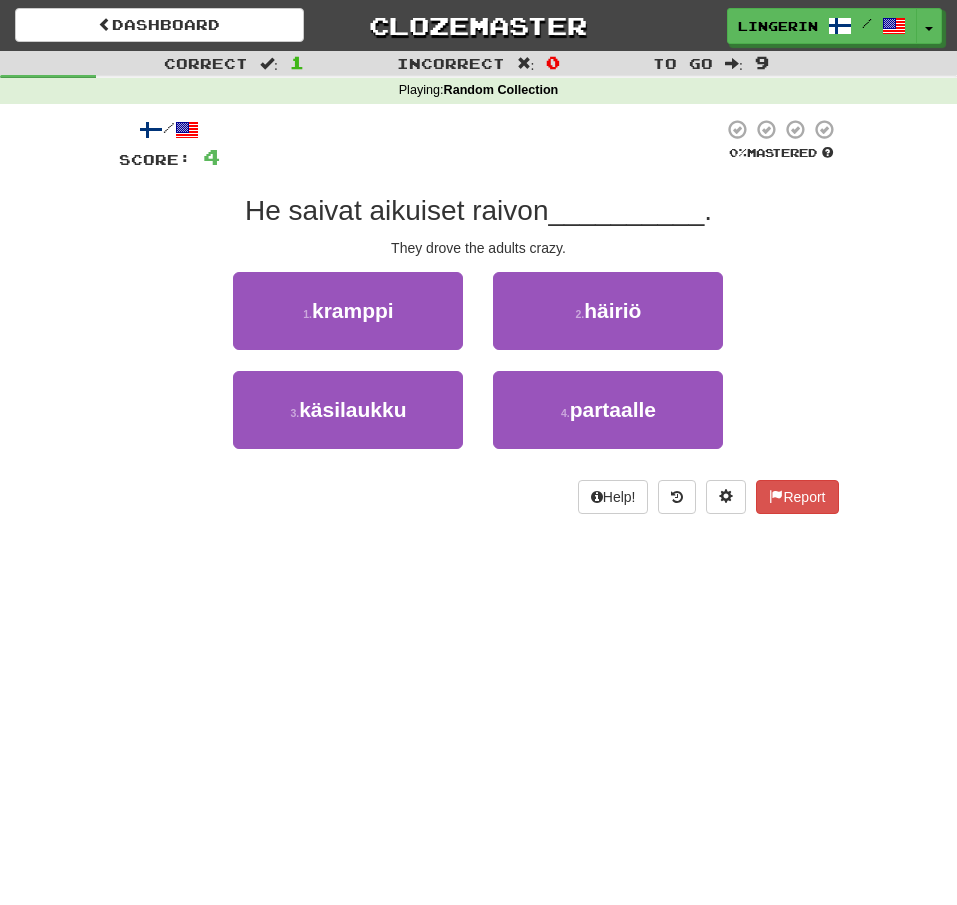 click on "1 .  kramppi 2 .  häiriö" at bounding box center (479, 321) 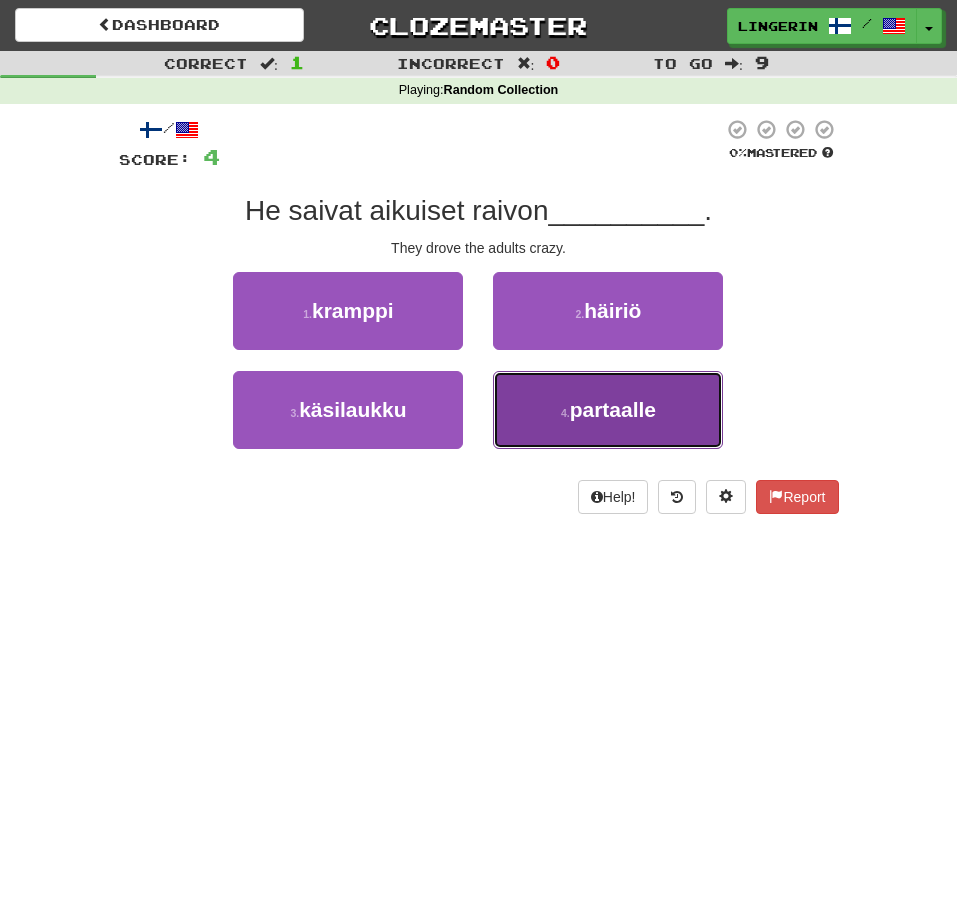 click on "4 .  partaalle" at bounding box center [608, 410] 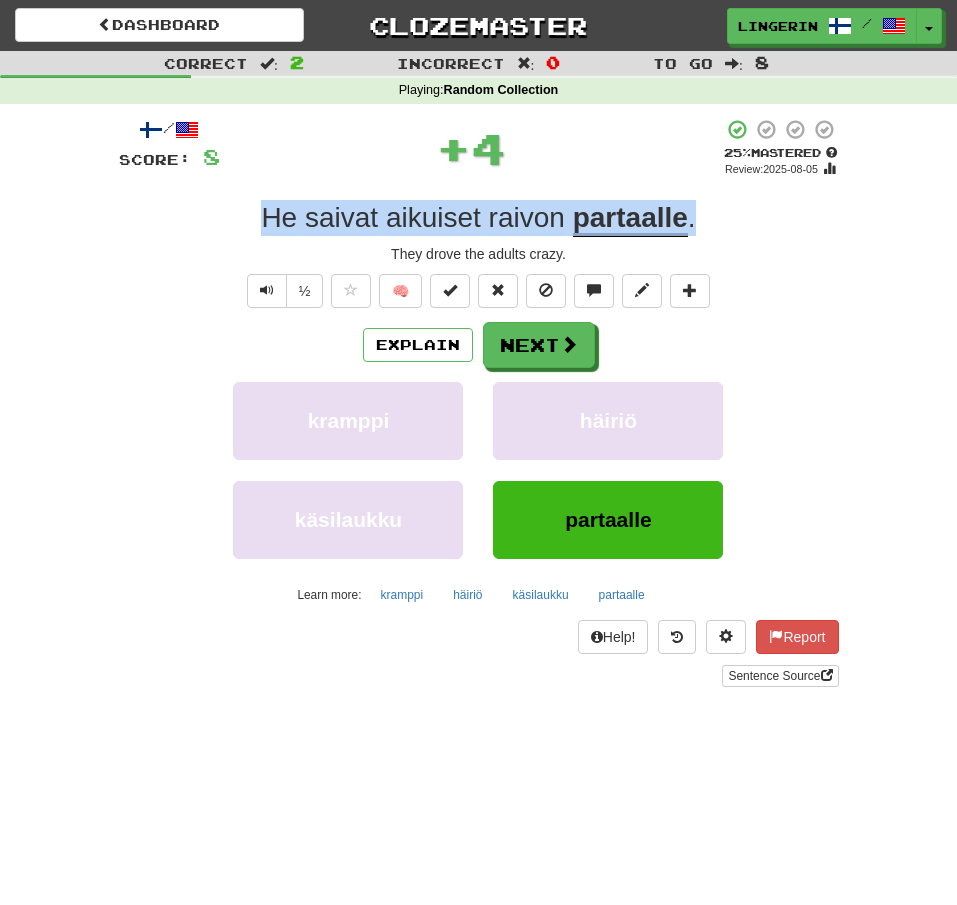 drag, startPoint x: 730, startPoint y: 207, endPoint x: 254, endPoint y: 195, distance: 476.15125 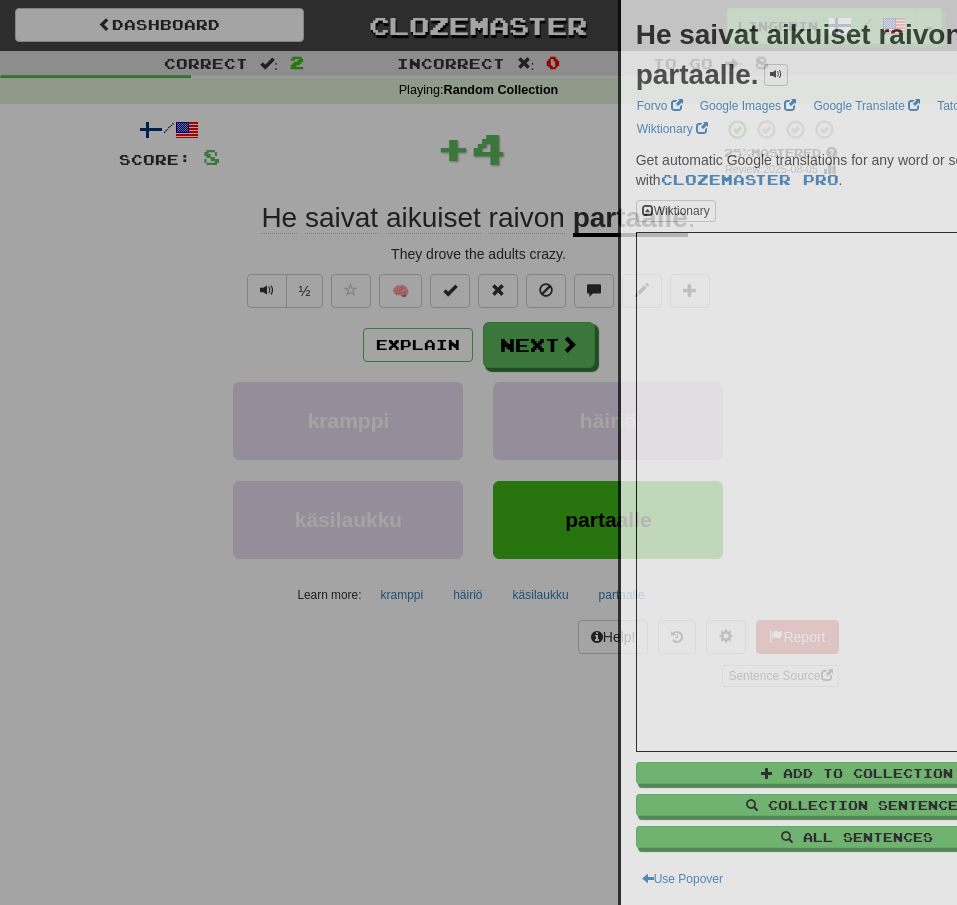 click at bounding box center [478, 452] 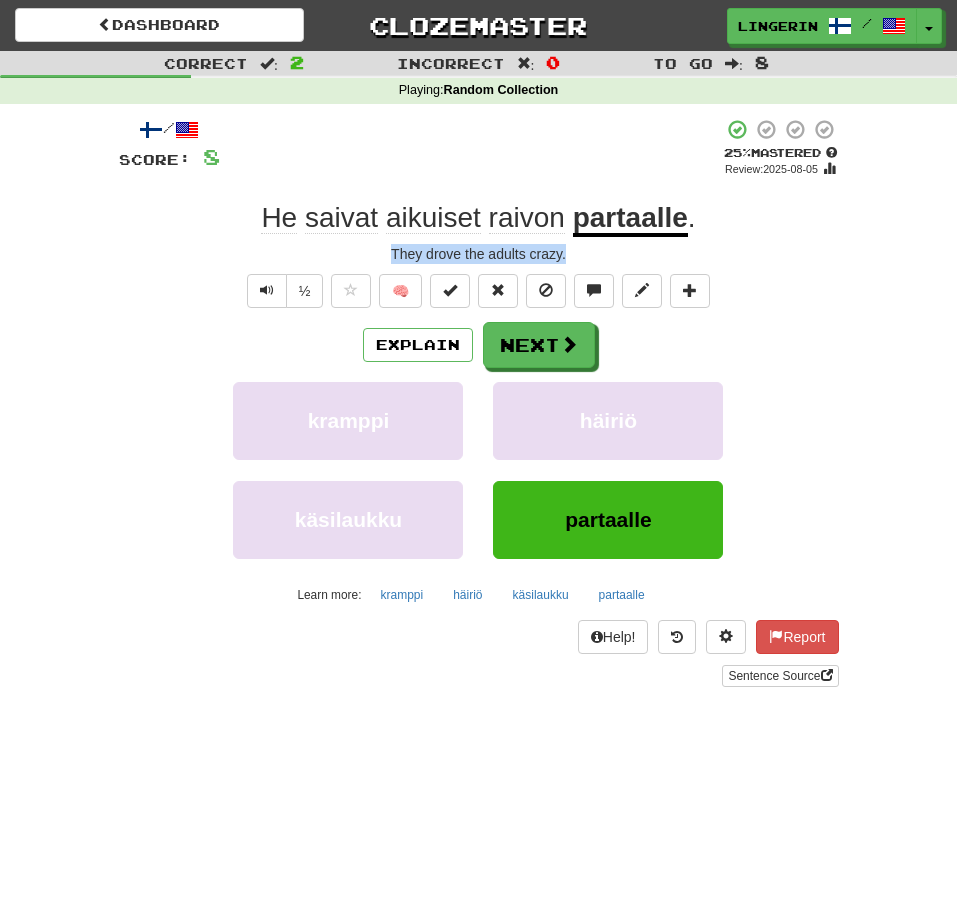 drag, startPoint x: 575, startPoint y: 260, endPoint x: 372, endPoint y: 257, distance: 203.02217 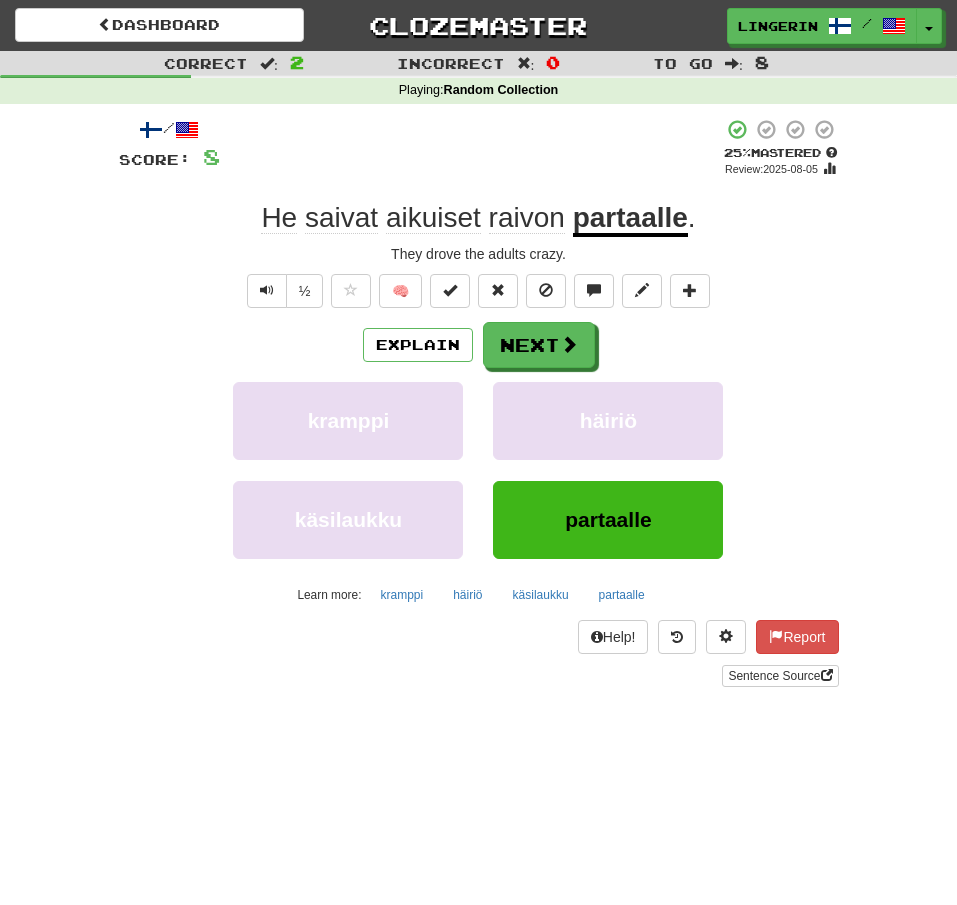 click on "Explain Next" at bounding box center [479, 345] 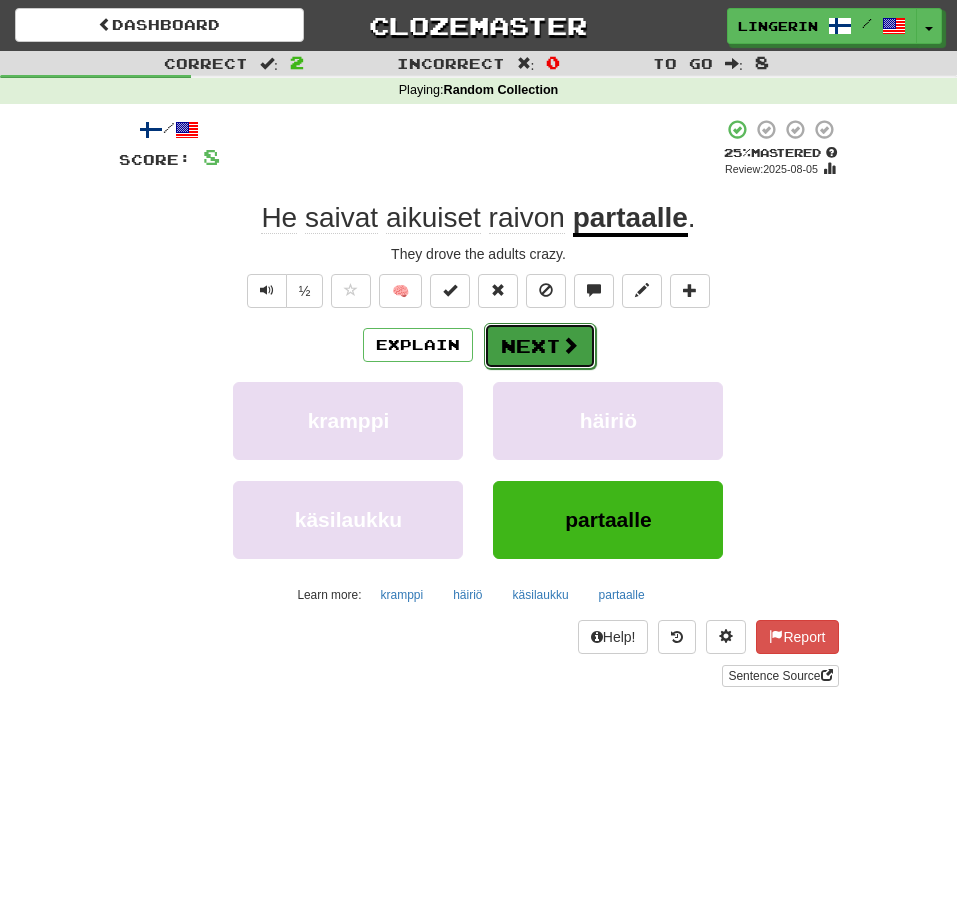 click on "Next" at bounding box center (540, 346) 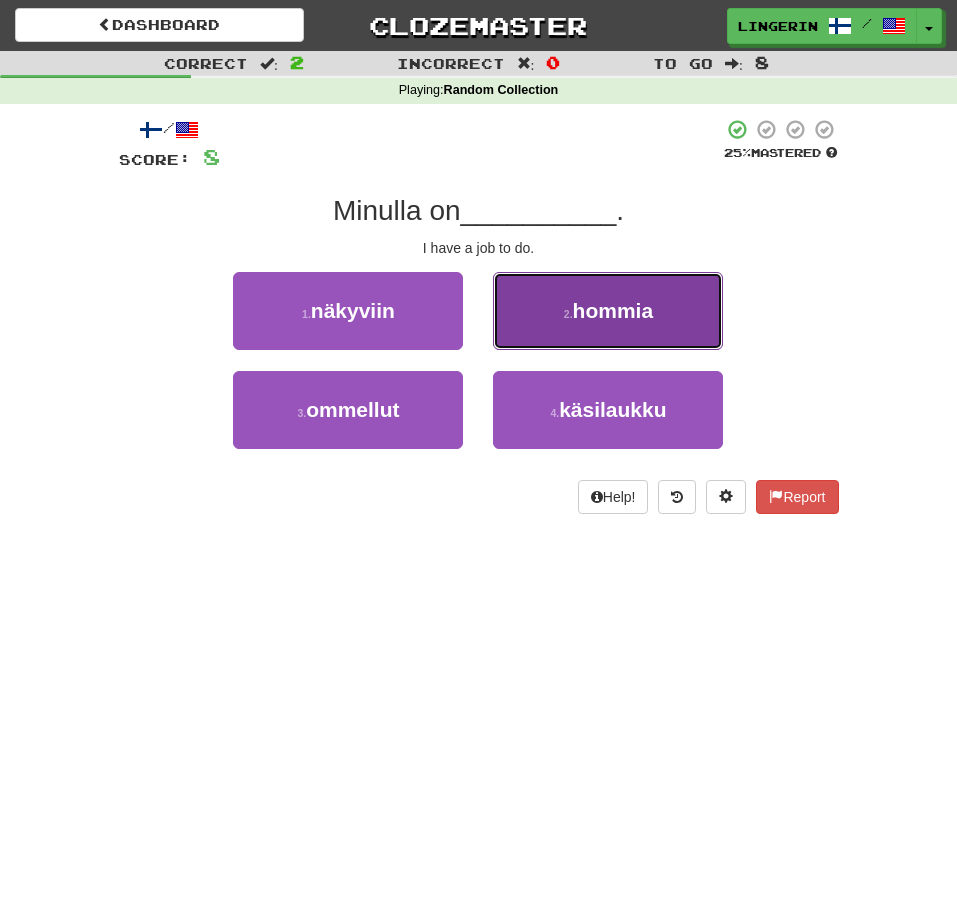 click on "hommia" at bounding box center [613, 310] 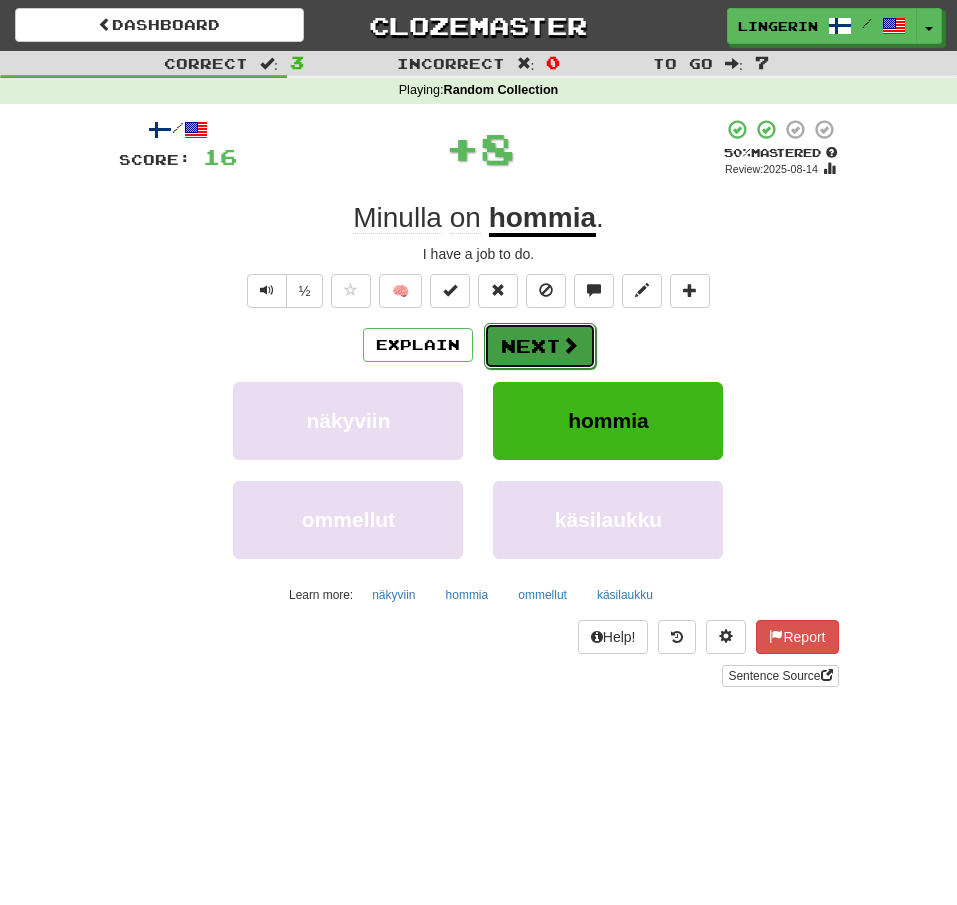 click on "Next" at bounding box center [540, 346] 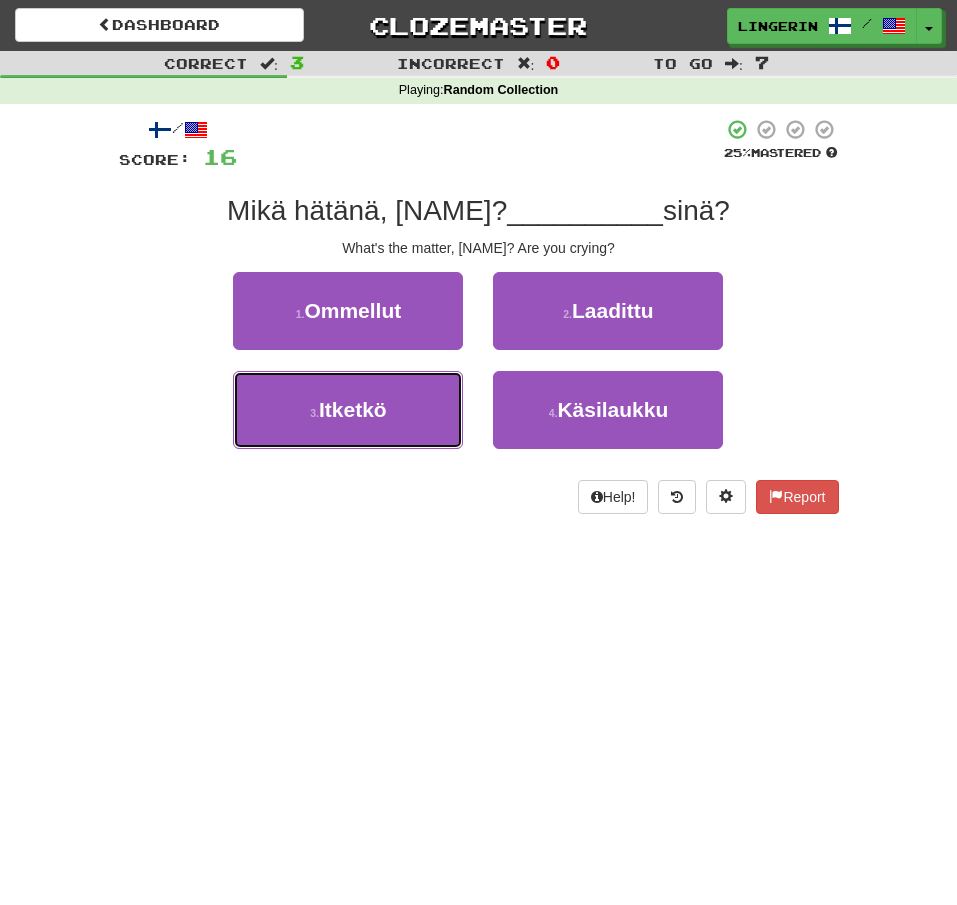 drag, startPoint x: 425, startPoint y: 401, endPoint x: 487, endPoint y: 382, distance: 64.84597 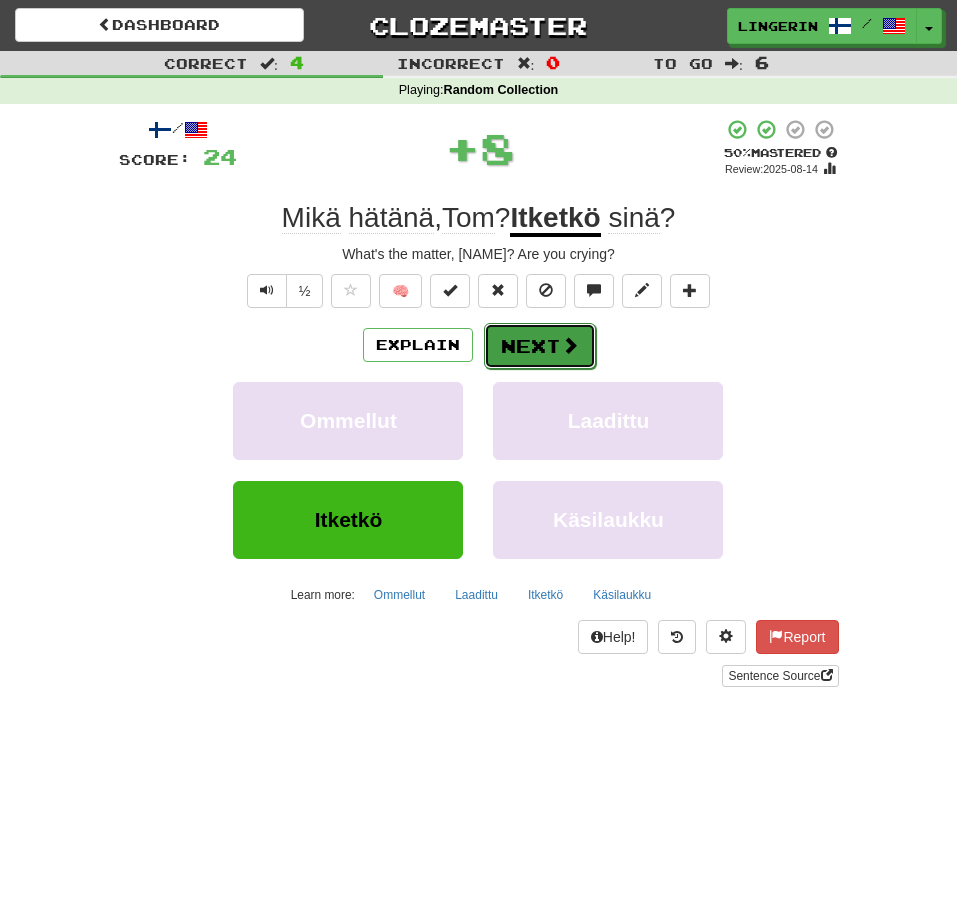 click on "Next" at bounding box center (540, 346) 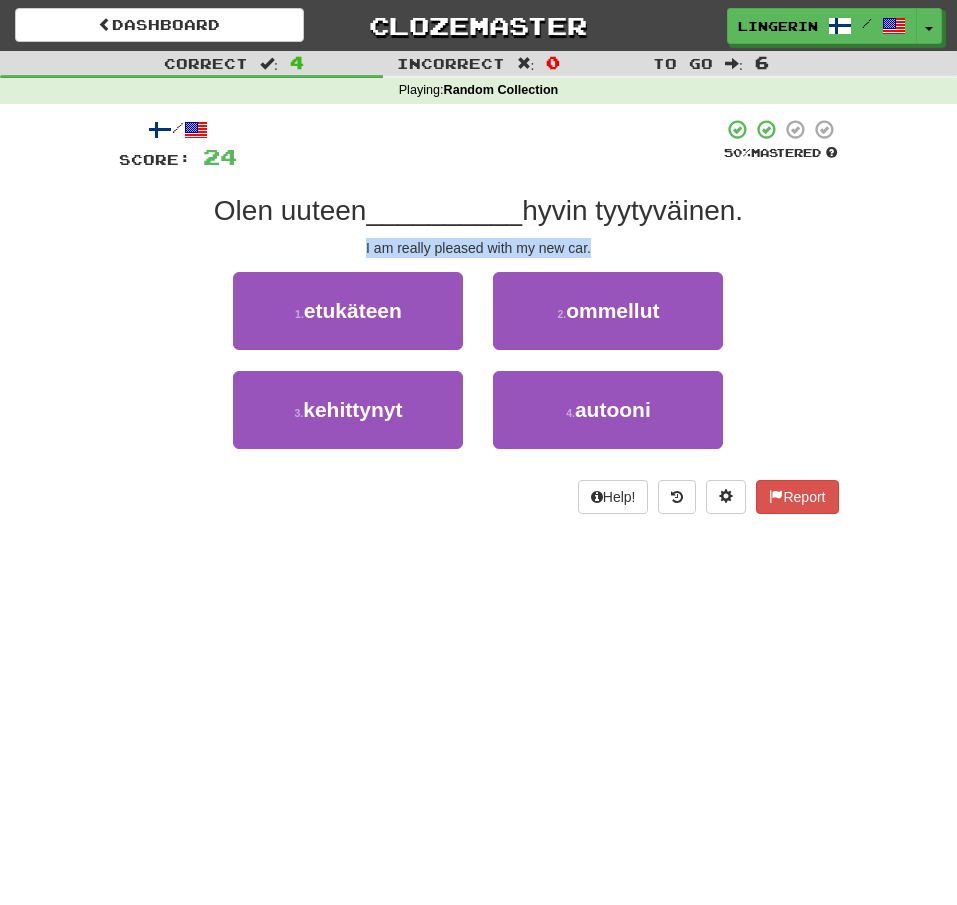 drag, startPoint x: 633, startPoint y: 249, endPoint x: 359, endPoint y: 234, distance: 274.41028 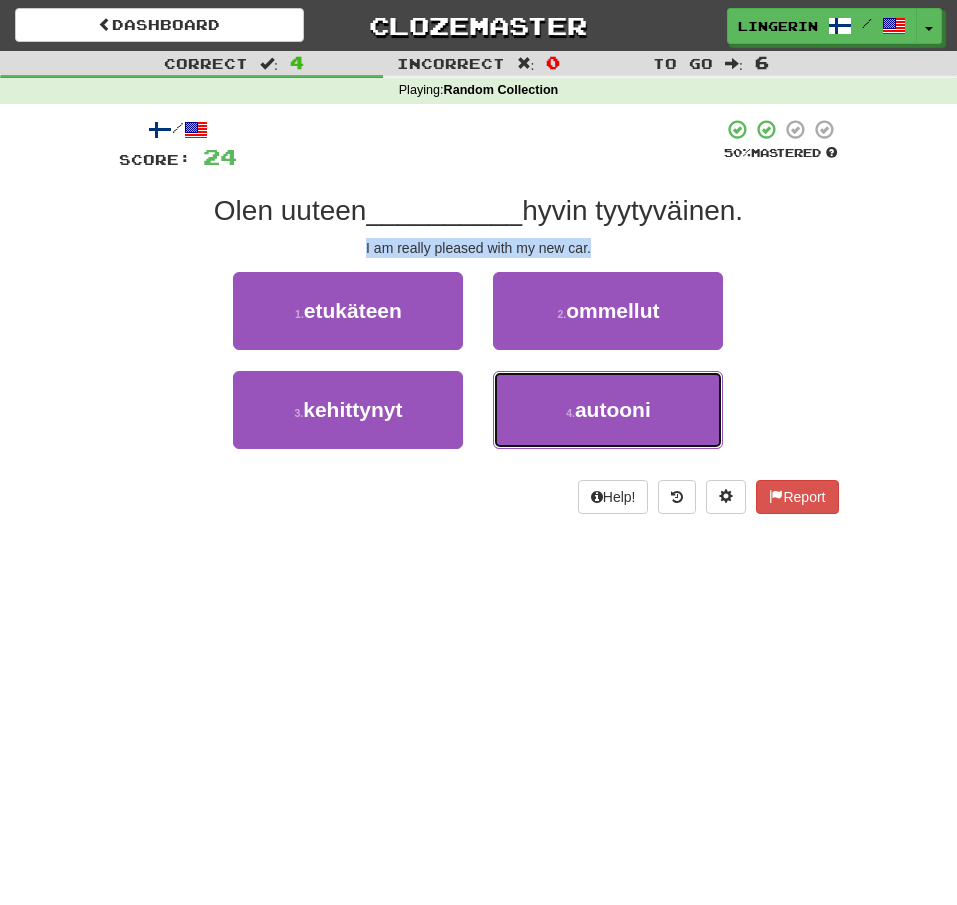 drag, startPoint x: 585, startPoint y: 432, endPoint x: 649, endPoint y: 377, distance: 84.38602 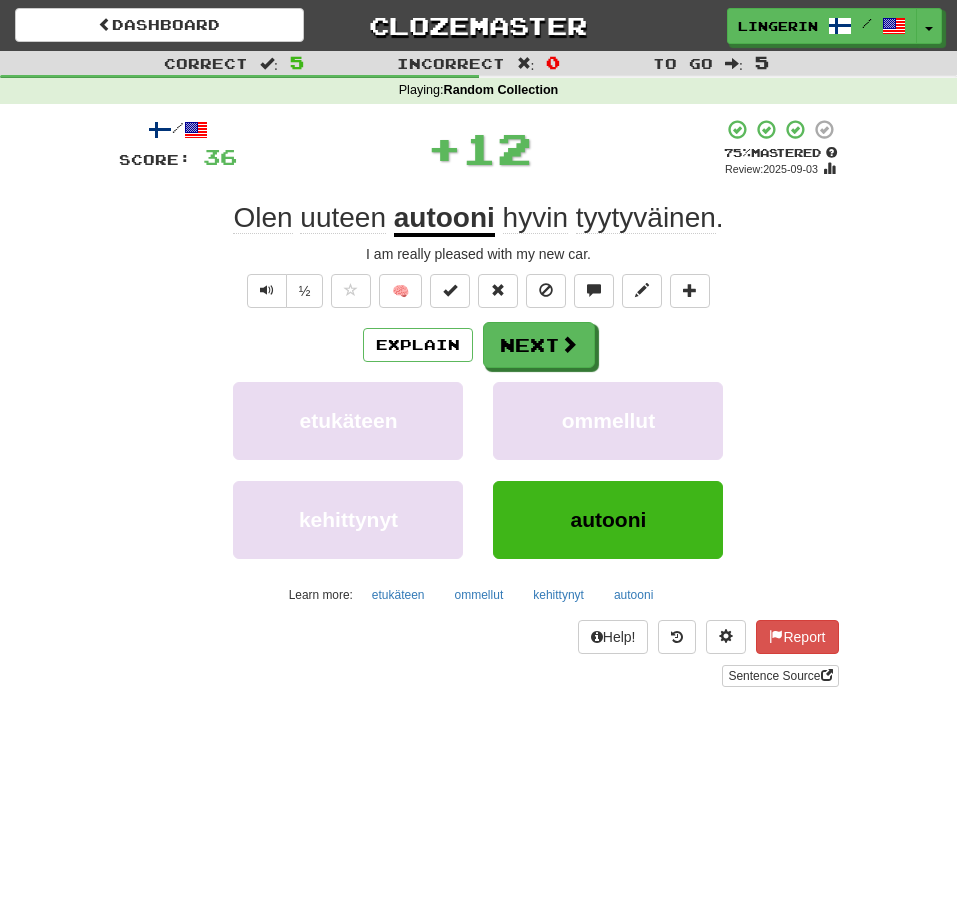 click on "/  Score:   36 + 12 75 %  Mastered Review:  2025-09-03 Olen   uuteen   autooni   hyvin   tyytyväinen . I am really pleased with my new car. ½ 🧠 Explain Next etukäteen ommellut kehittynyt autooni Learn more: etukäteen ommellut kehittynyt autooni  Help!  Report Sentence Source" at bounding box center (479, 402) 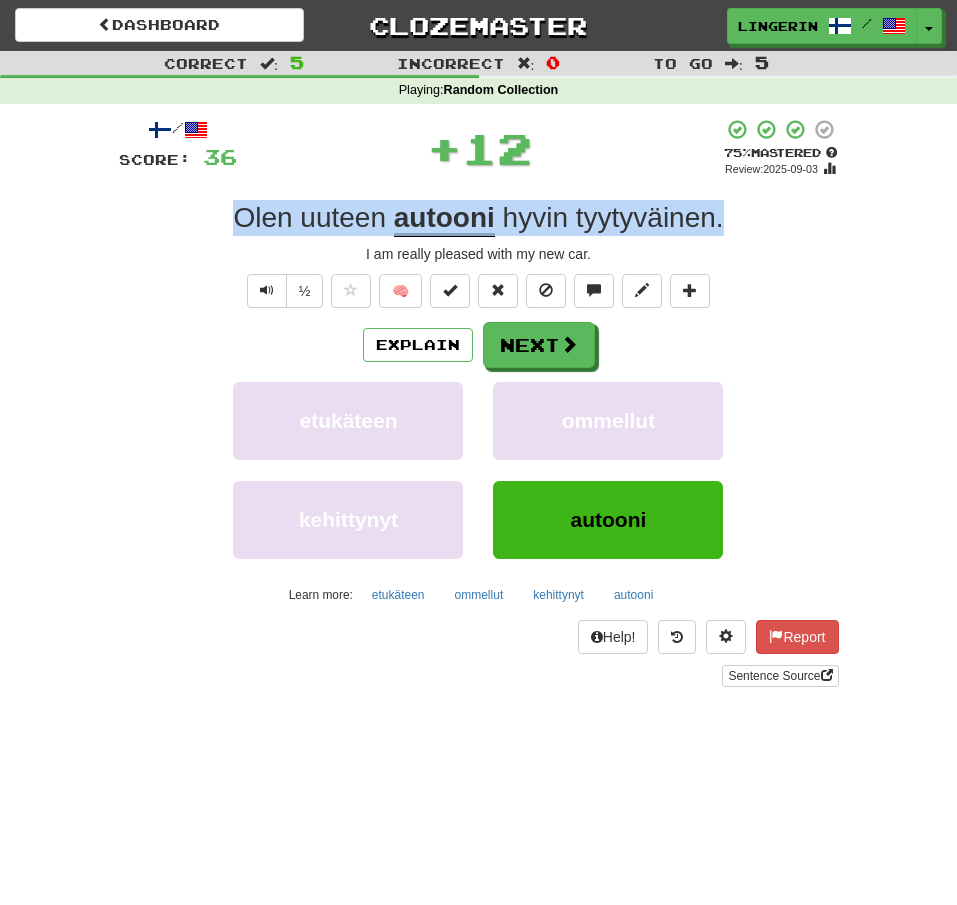 drag, startPoint x: 762, startPoint y: 224, endPoint x: 188, endPoint y: 226, distance: 574.0035 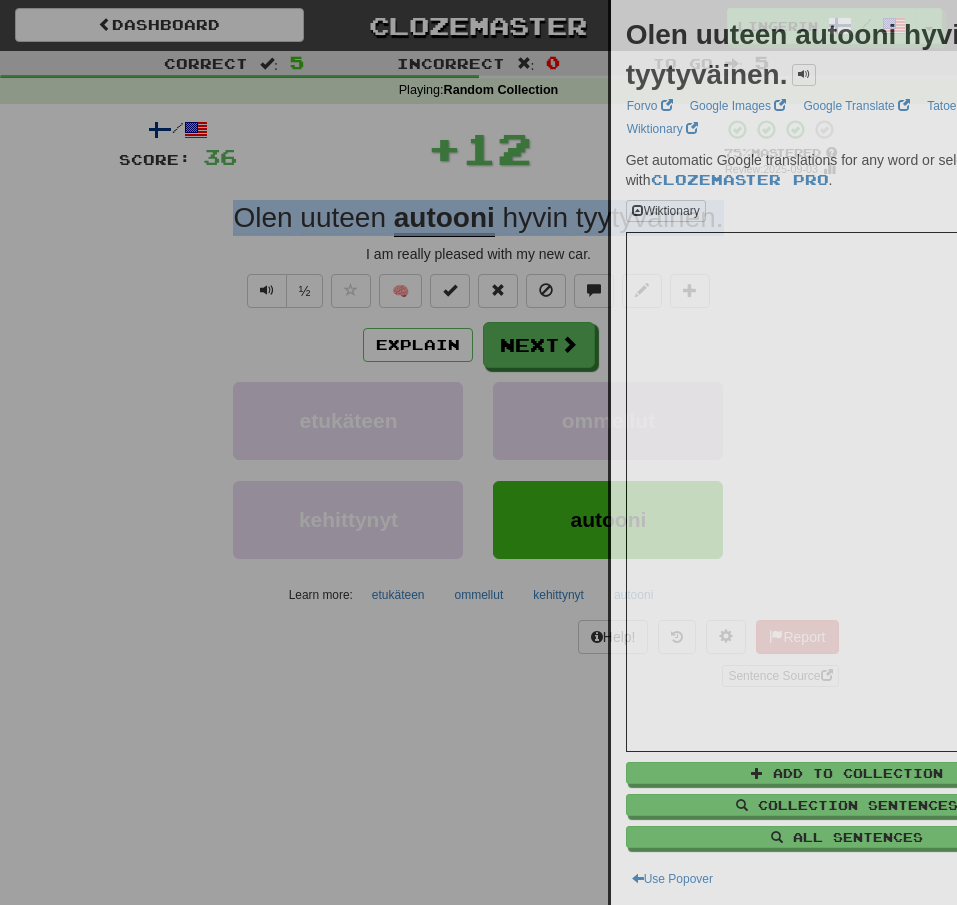 copy on "Olen   uuteen   autooni   hyvin   tyytyväinen ." 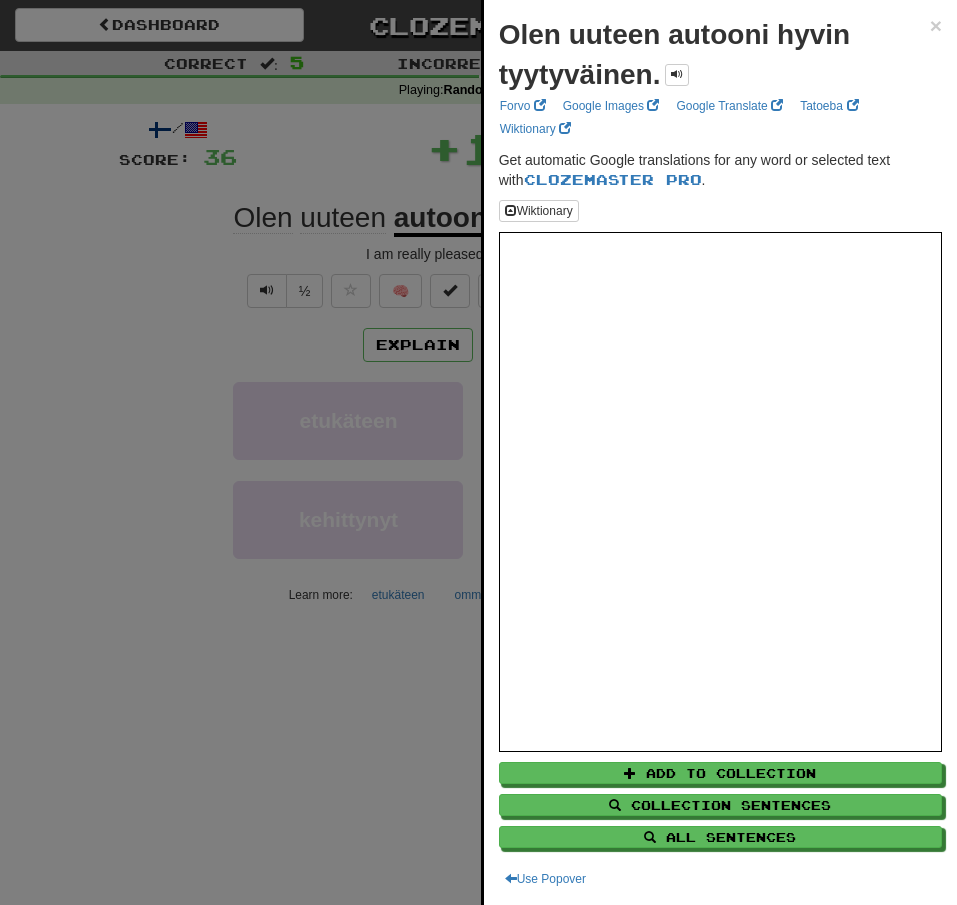 click at bounding box center [478, 452] 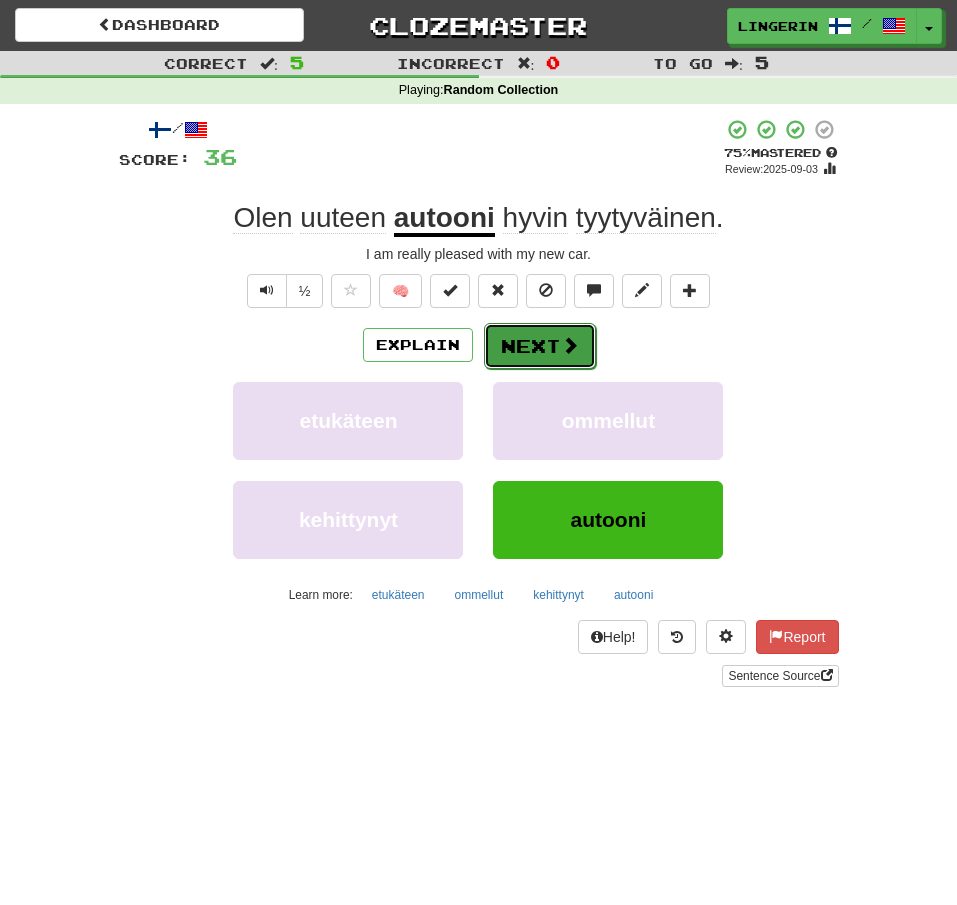 click on "Next" at bounding box center (540, 346) 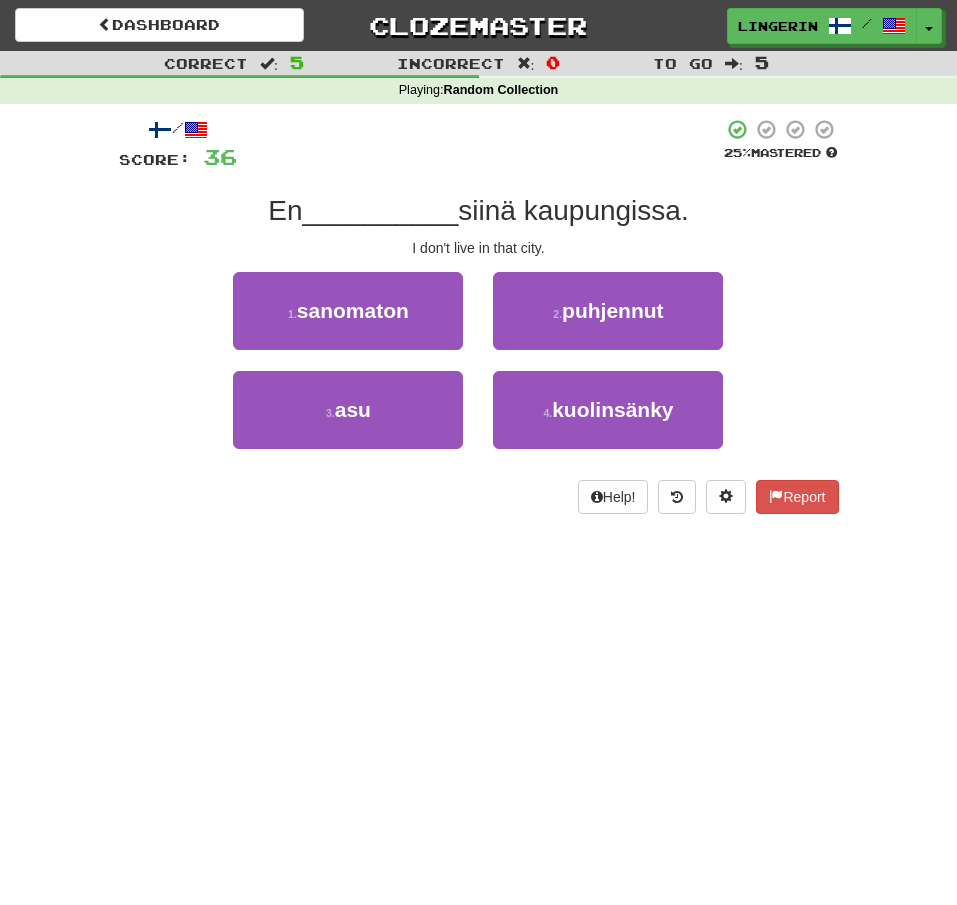 click on "/  Score:   36 25 %  Mastered En  [WORD]  siinä kaupungissa. I don't live in that city. 1 .  sanomaton 2 .  puhjennut 3 .  asu 4 .  kuolinsänky  Help!  Report" at bounding box center (479, 316) 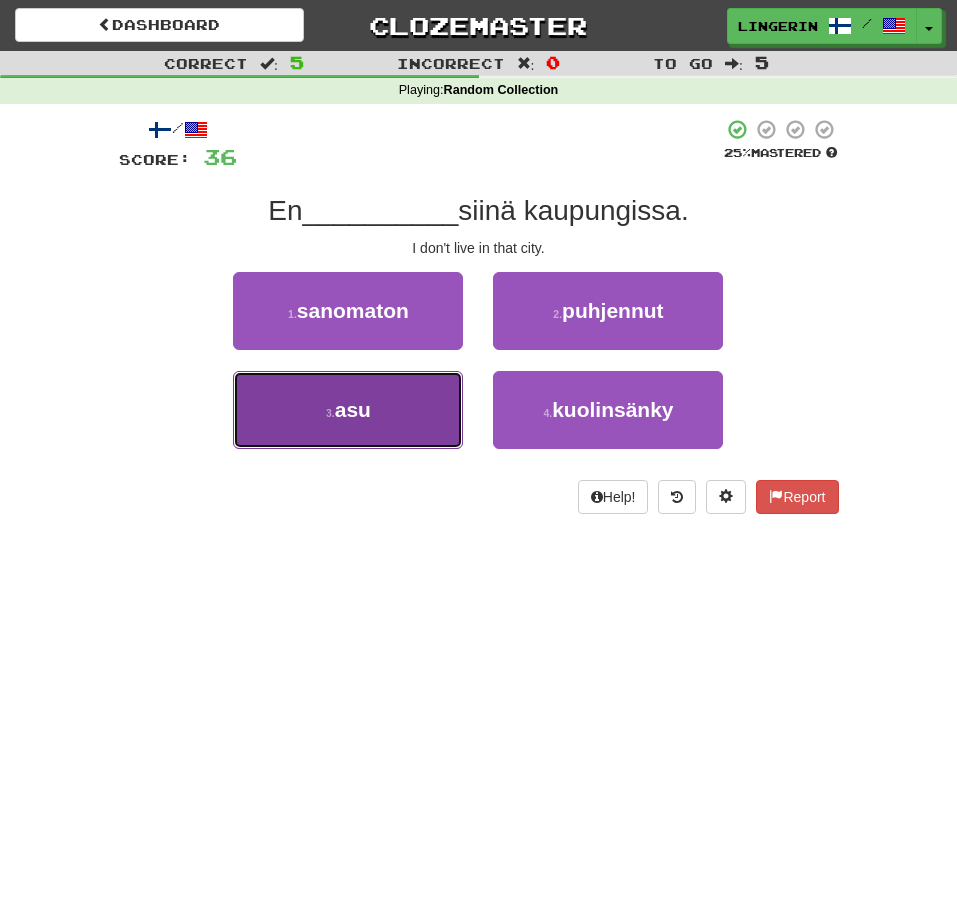 click on "3 .  asu" at bounding box center (348, 410) 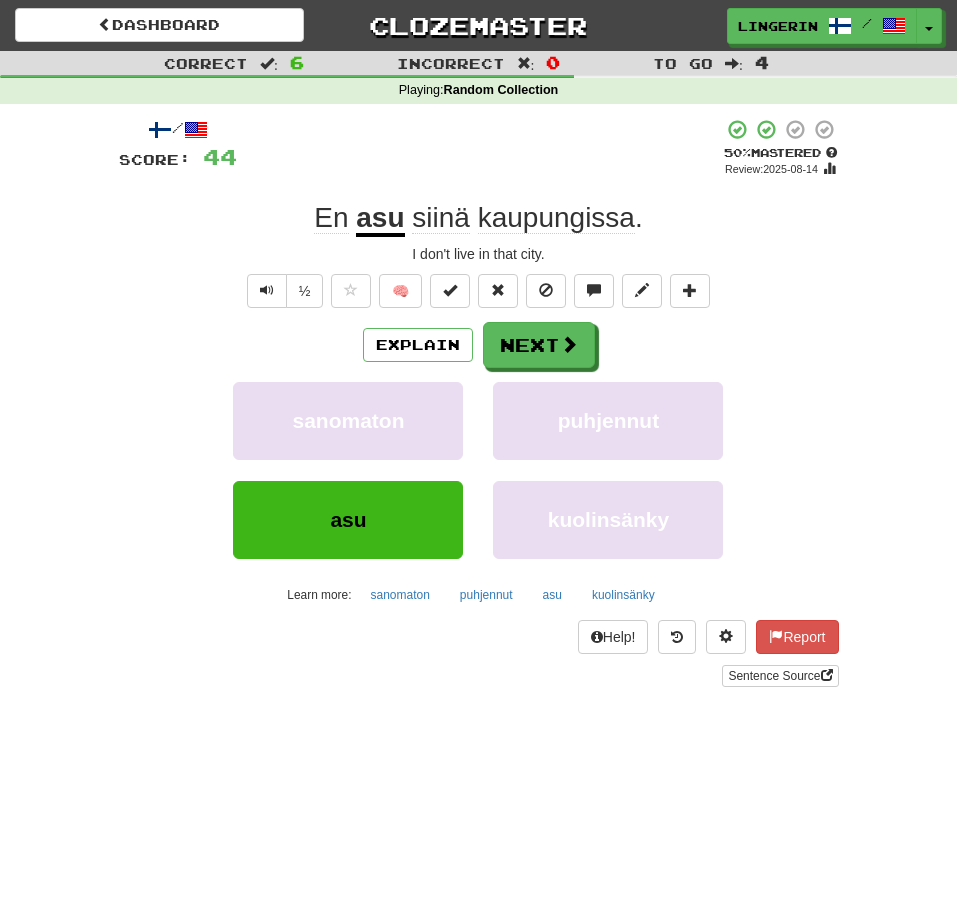 click on "Explain Next" at bounding box center (479, 345) 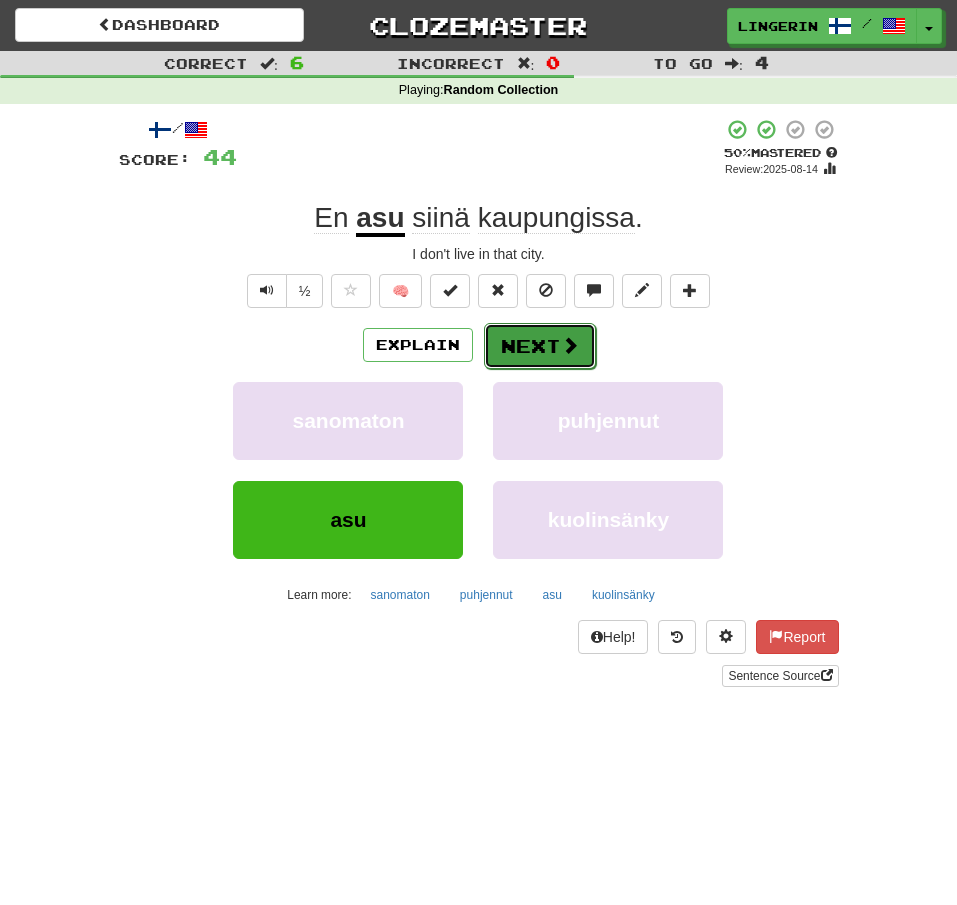click on "Next" at bounding box center (540, 346) 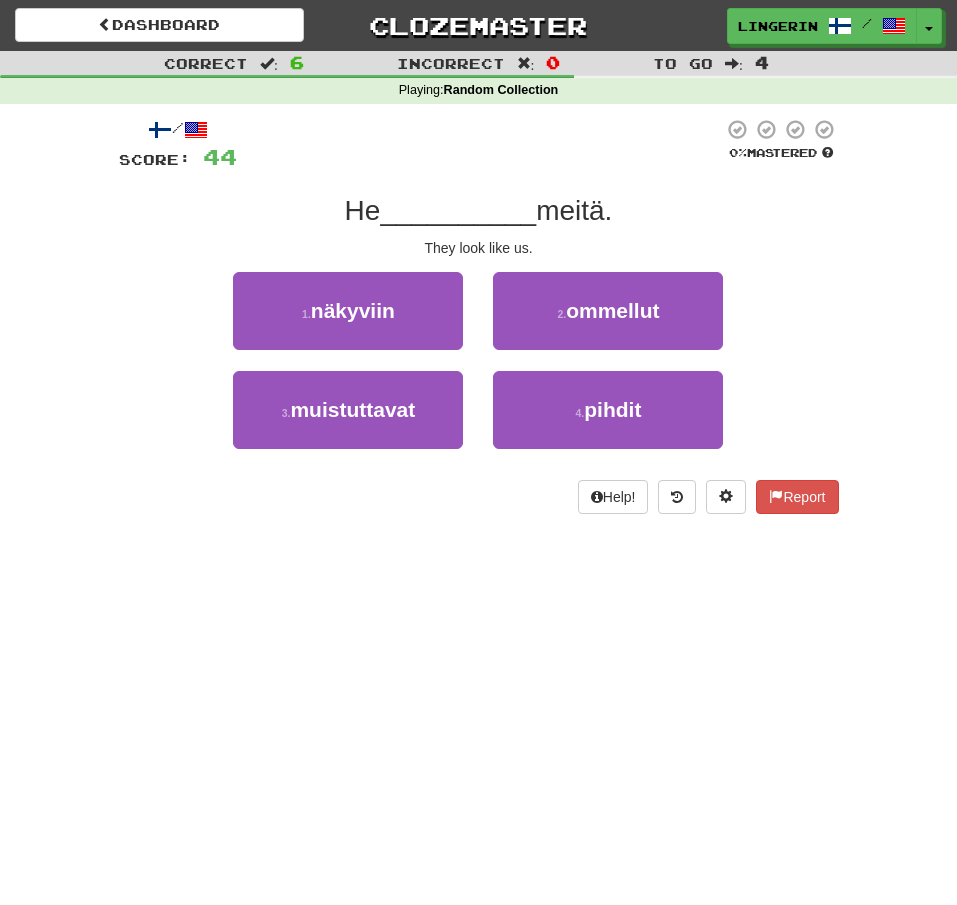 click on "1 .  näkyviin 2 .  ommellut" at bounding box center [479, 321] 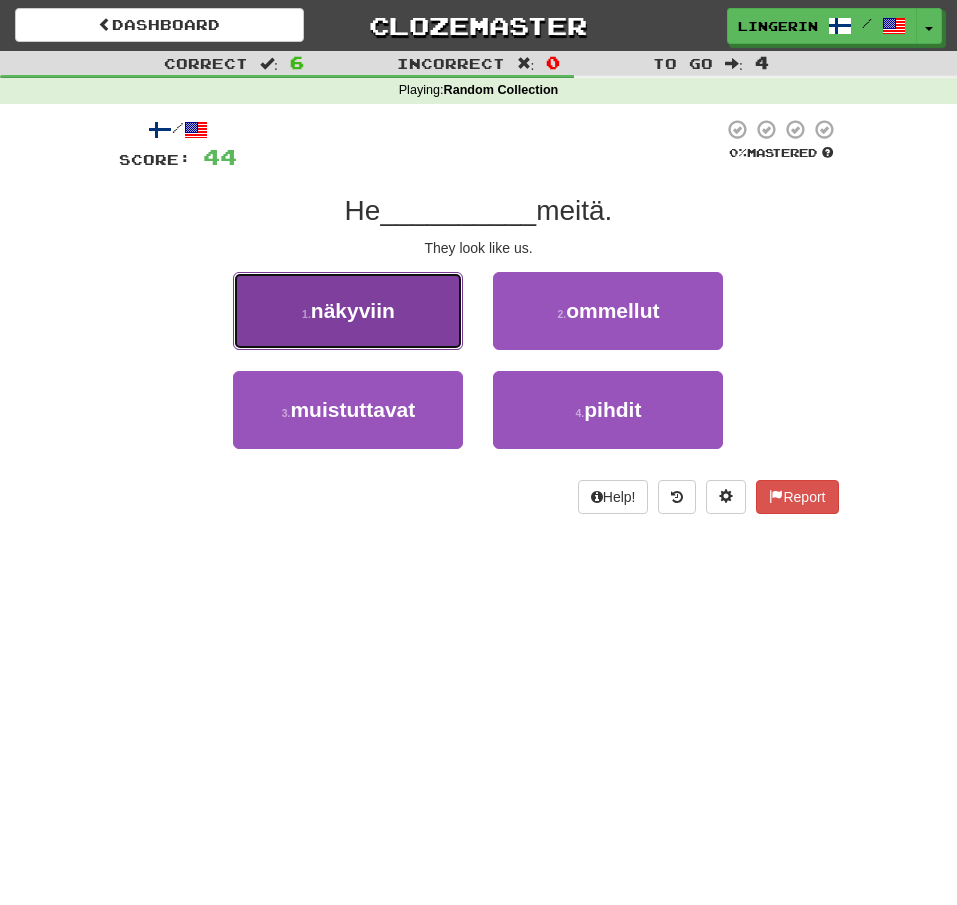 click on "1 .  näkyviin" at bounding box center [348, 311] 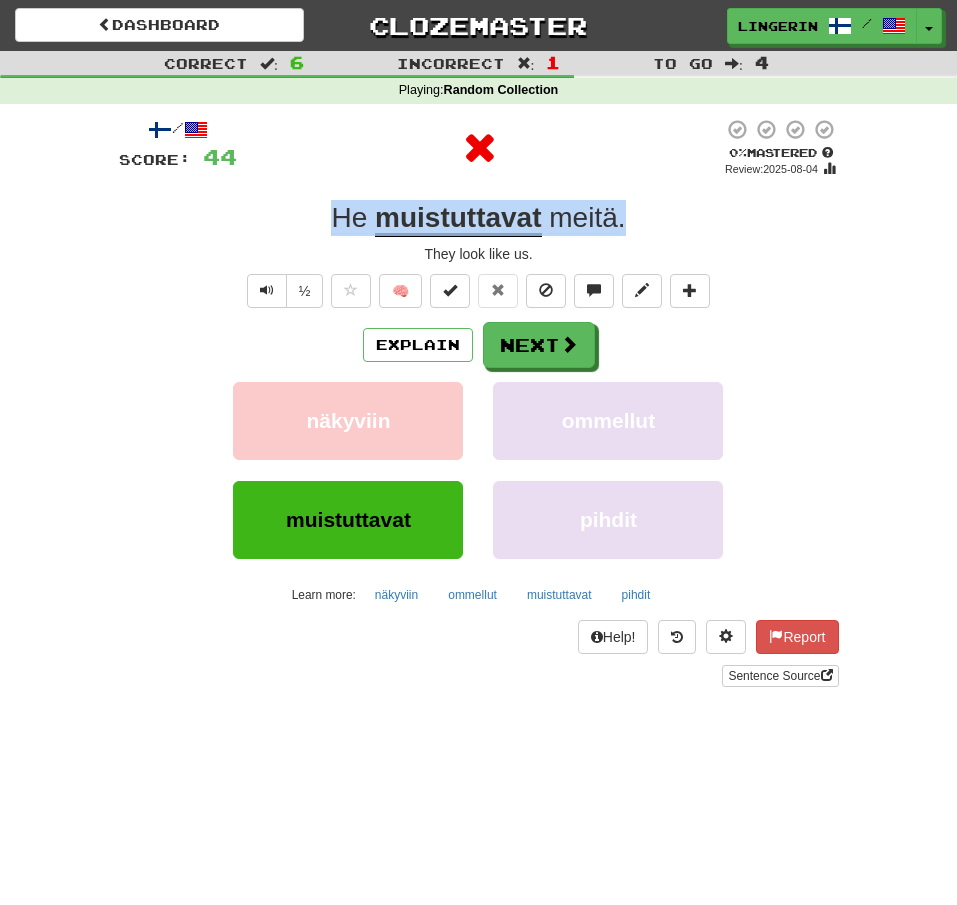 drag, startPoint x: 646, startPoint y: 218, endPoint x: 229, endPoint y: 195, distance: 417.63382 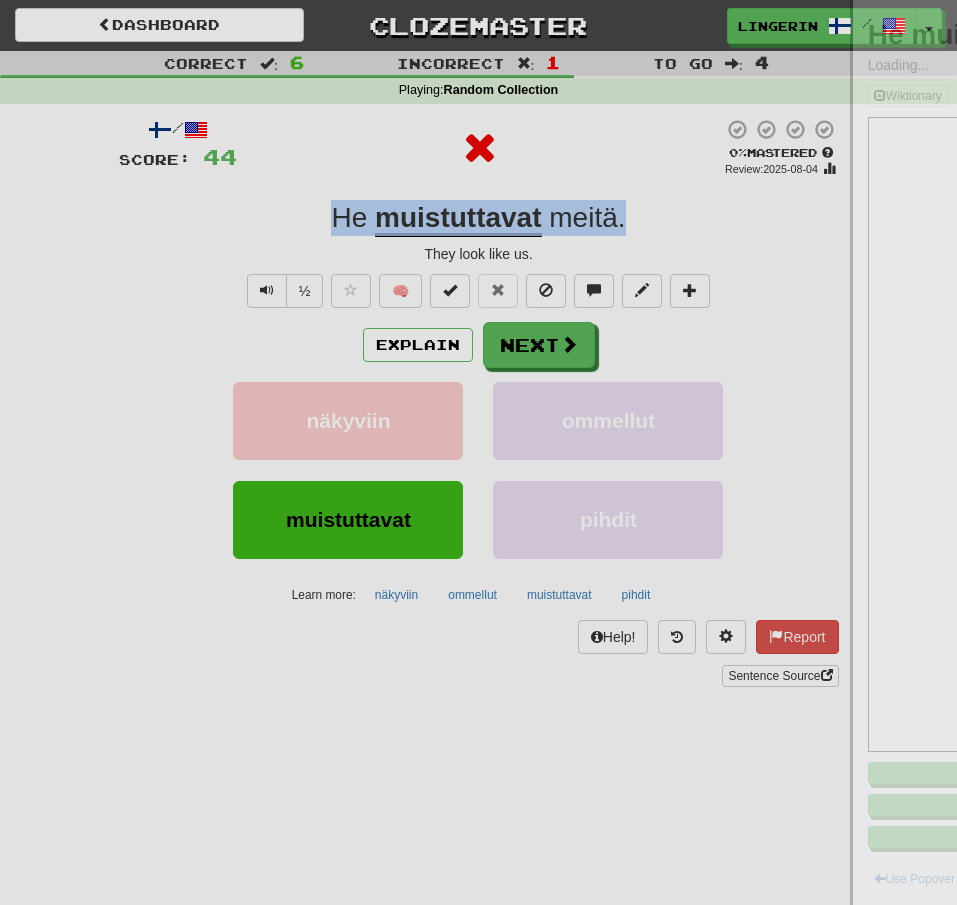 copy on "He   muistuttavat   meitä ." 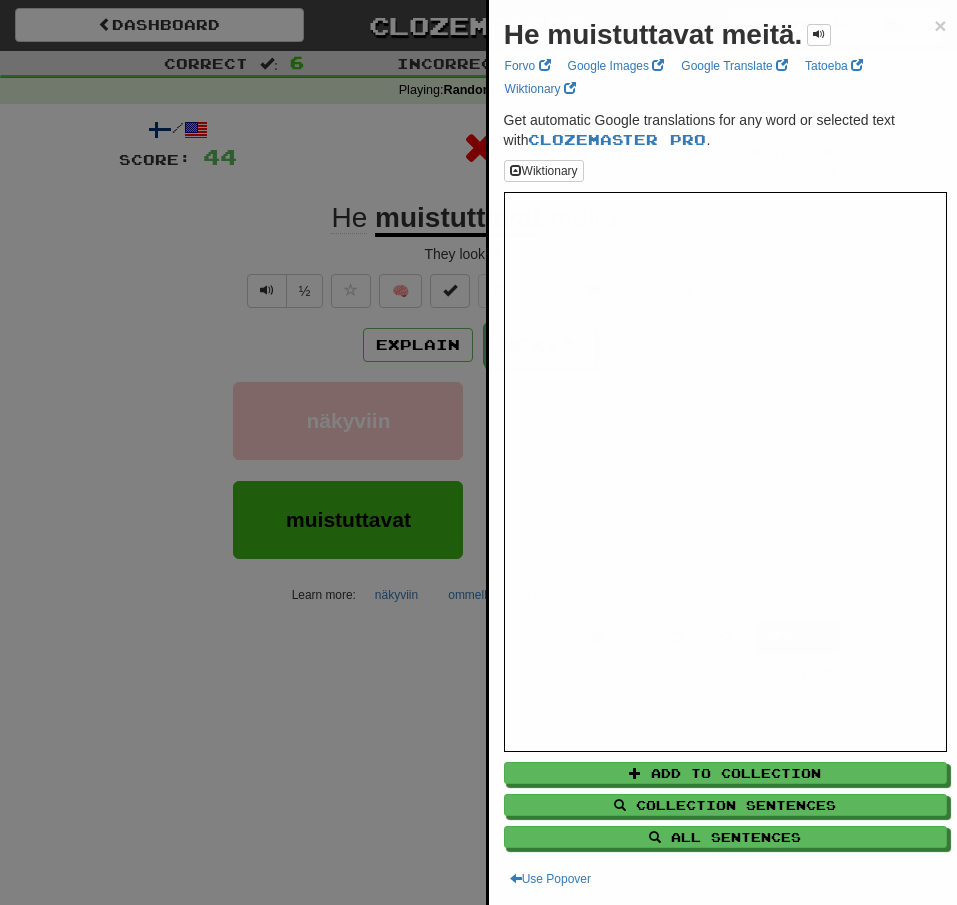 click at bounding box center [478, 452] 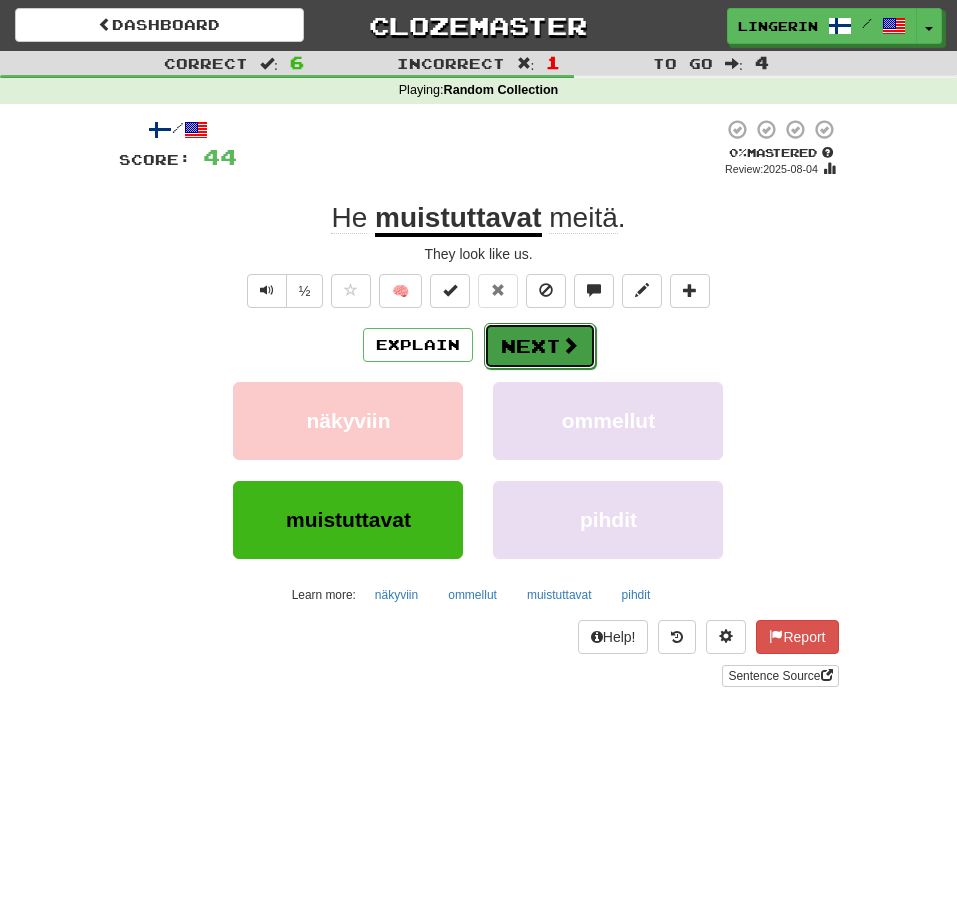 click on "Next" at bounding box center [540, 346] 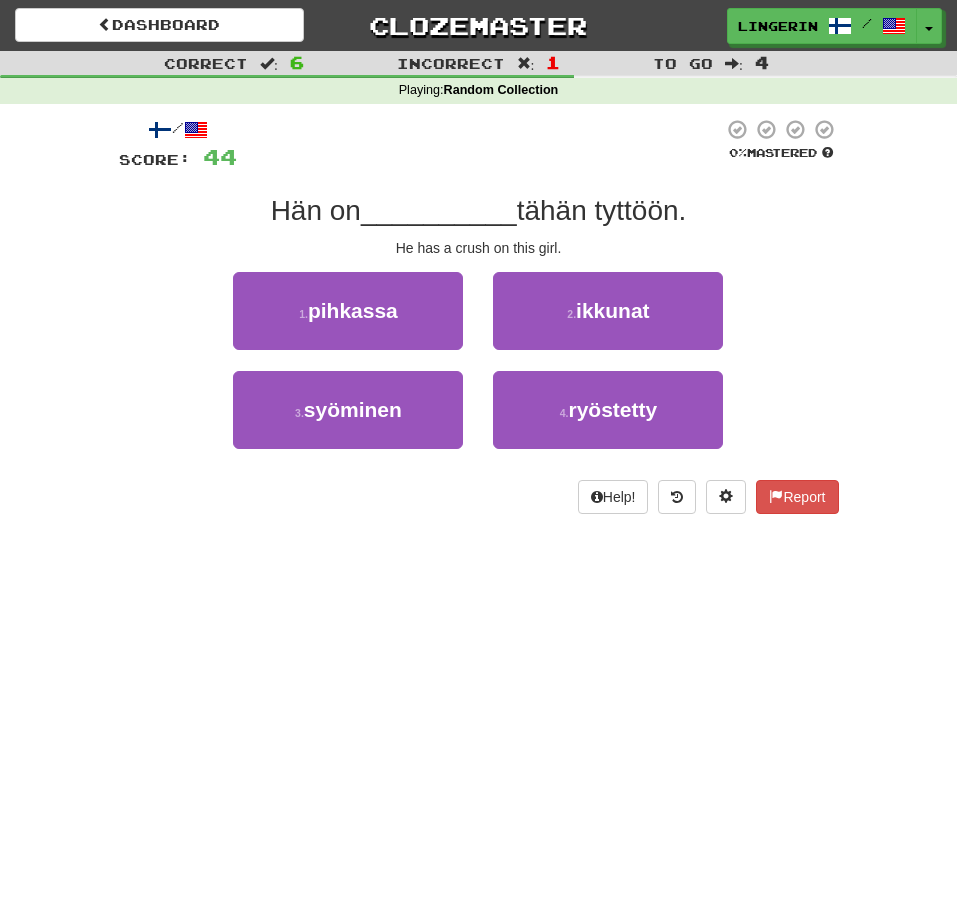 click on "/  Score:   44 0 %  Mastered Hän on  [WORD]  tähän tyttöön. He has a crush on this girl. 1 .  pihkassa 2 .  ikkunat 3 .  syöminen 4 .  ryöstetty  Help!  Report" at bounding box center (479, 323) 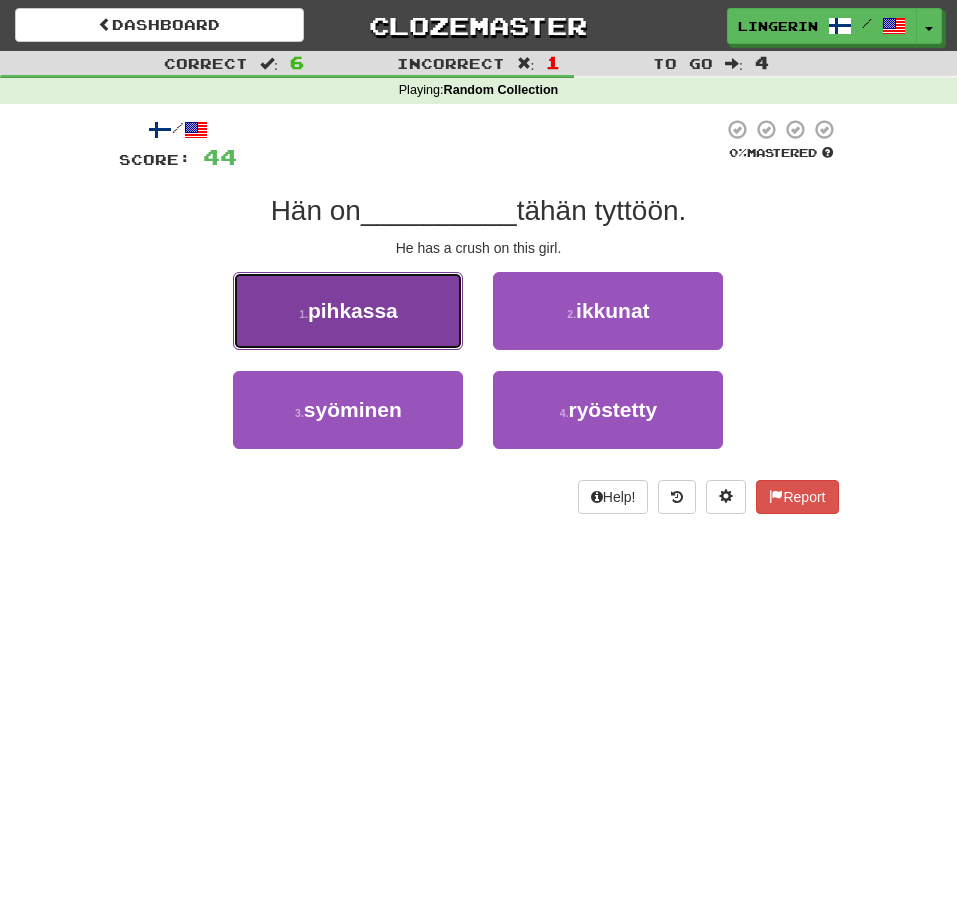 click on "pihkassa" at bounding box center (353, 310) 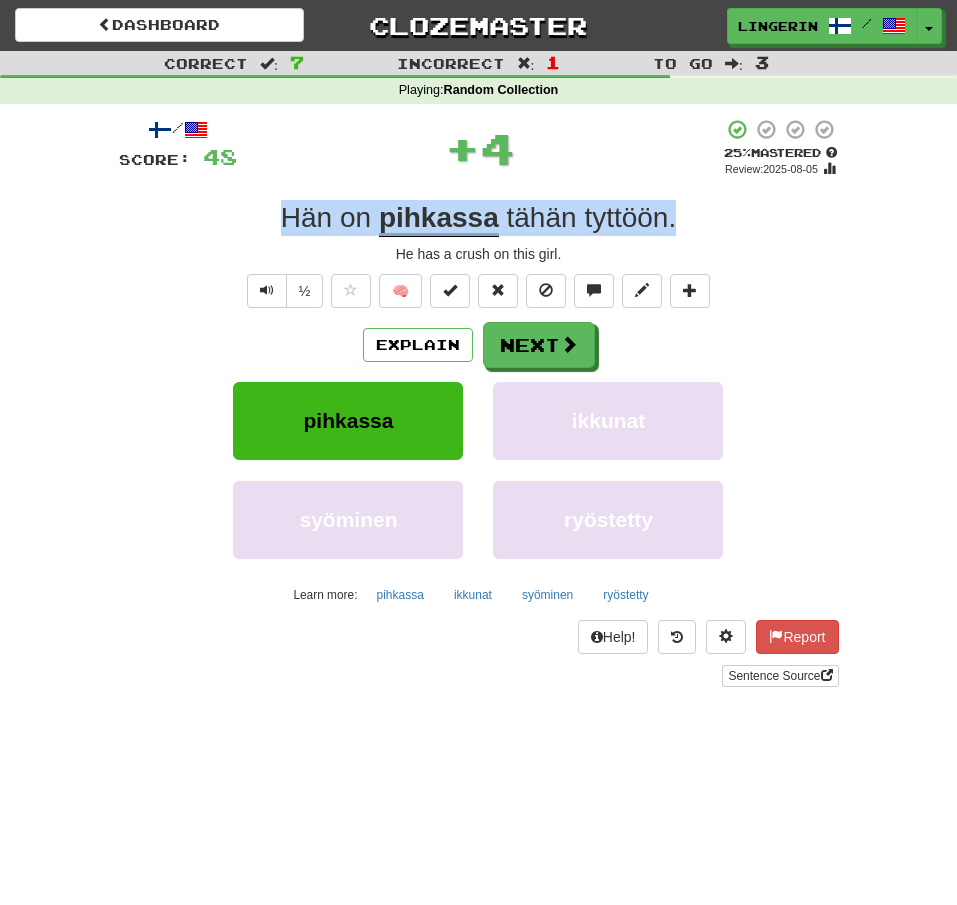drag, startPoint x: 687, startPoint y: 216, endPoint x: 259, endPoint y: 207, distance: 428.0946 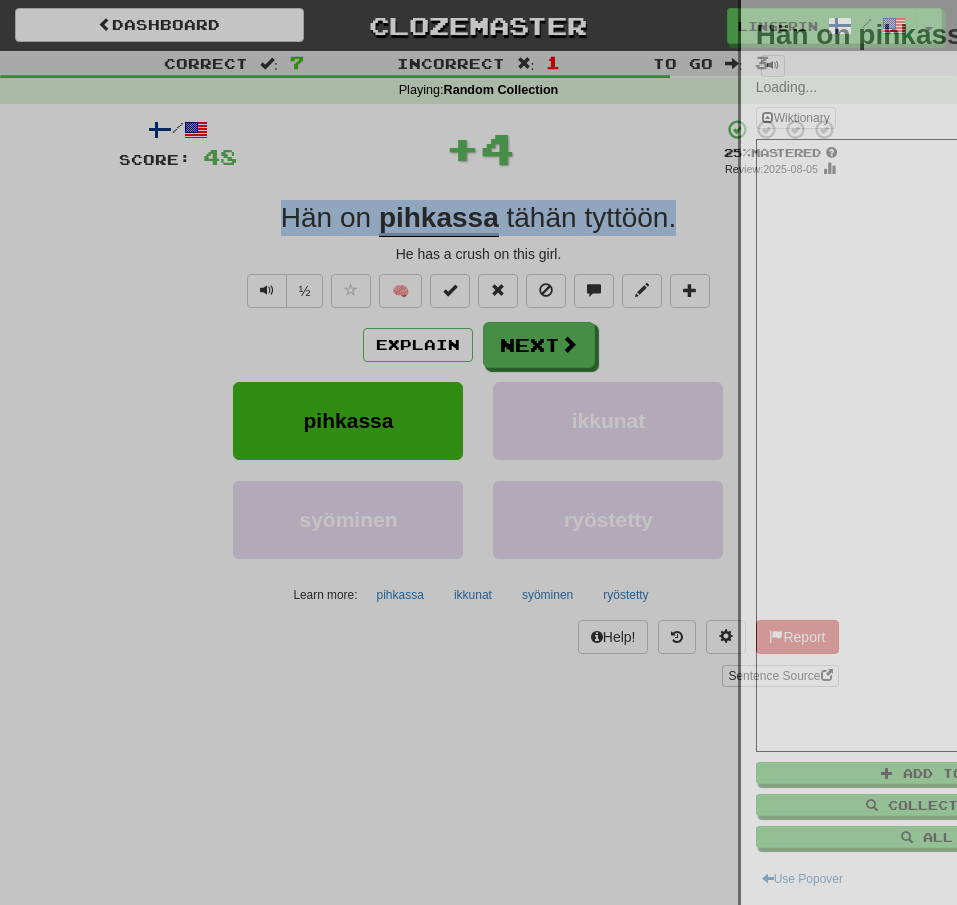 copy on "Hän   on   pihkassa   tähän   tyttöön ." 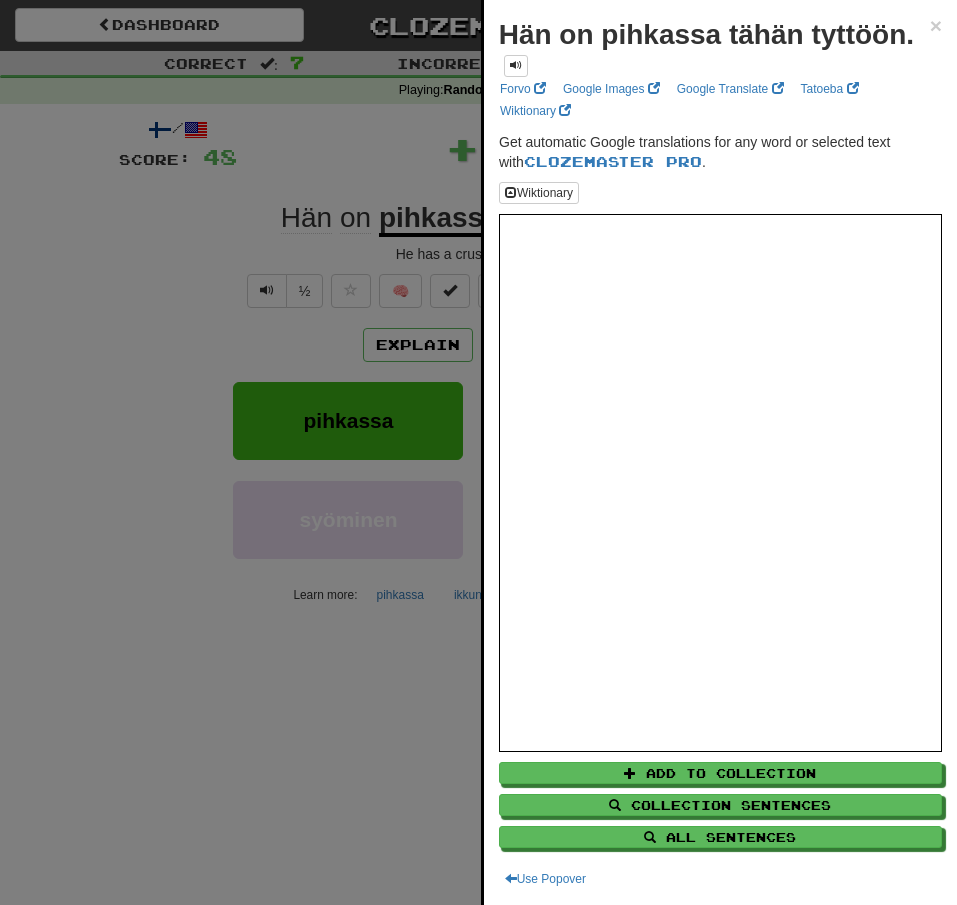 click at bounding box center [478, 452] 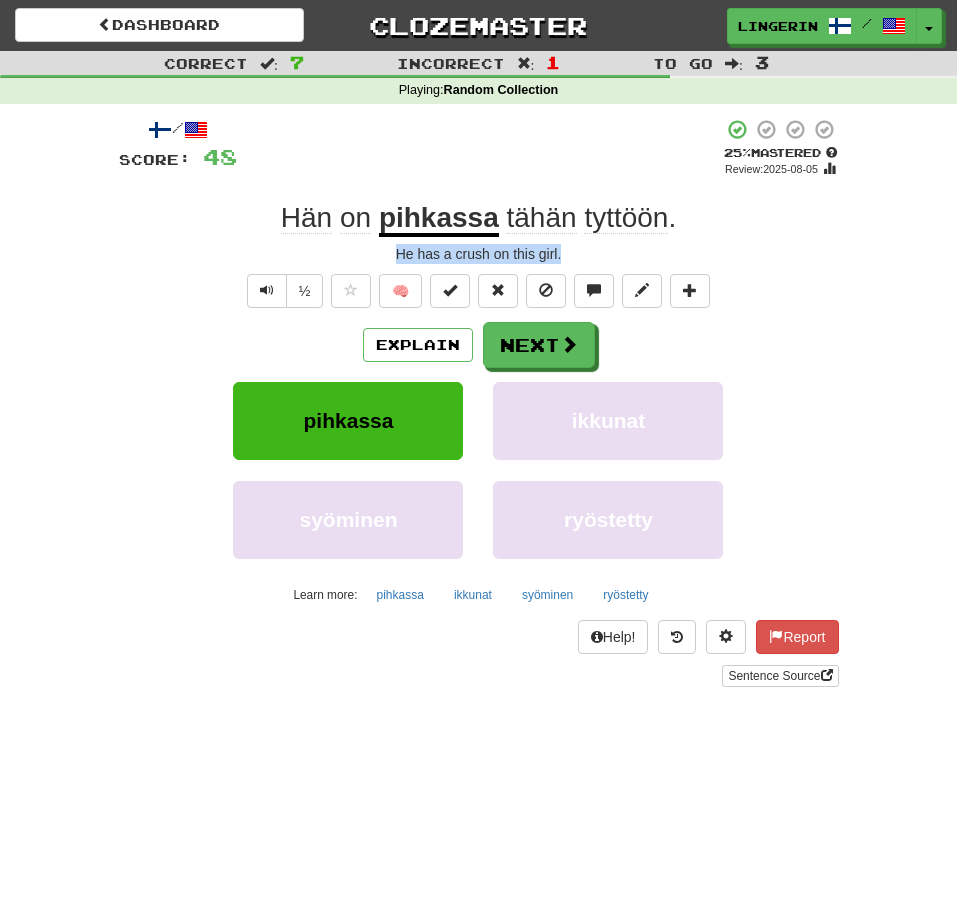 drag, startPoint x: 582, startPoint y: 261, endPoint x: 351, endPoint y: 259, distance: 231.00865 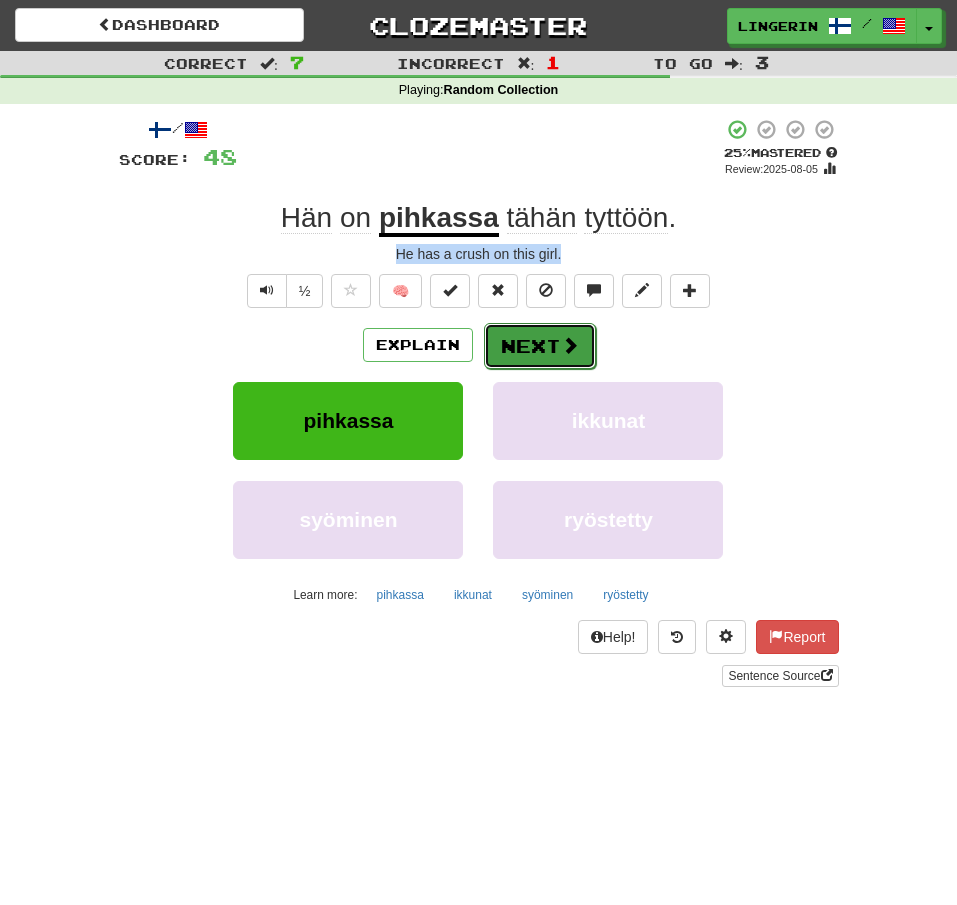 click at bounding box center [570, 345] 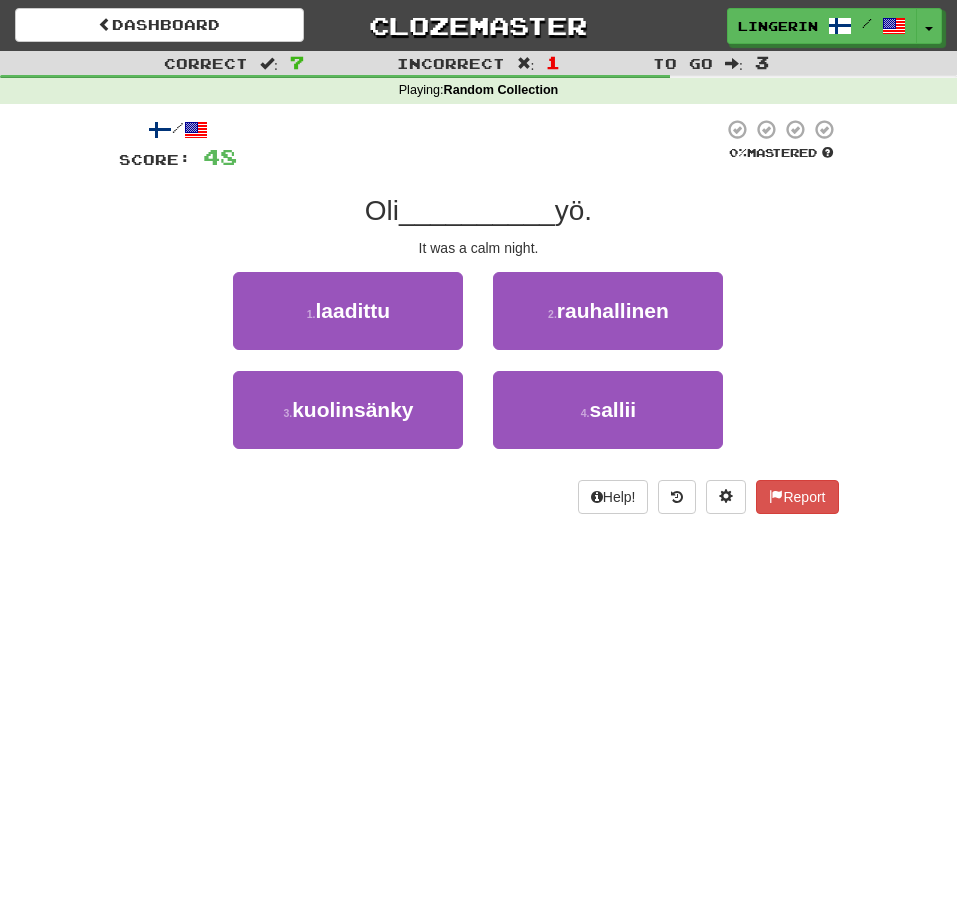 click on "1 .  laadittu 2 .  rauhallinen" at bounding box center (479, 321) 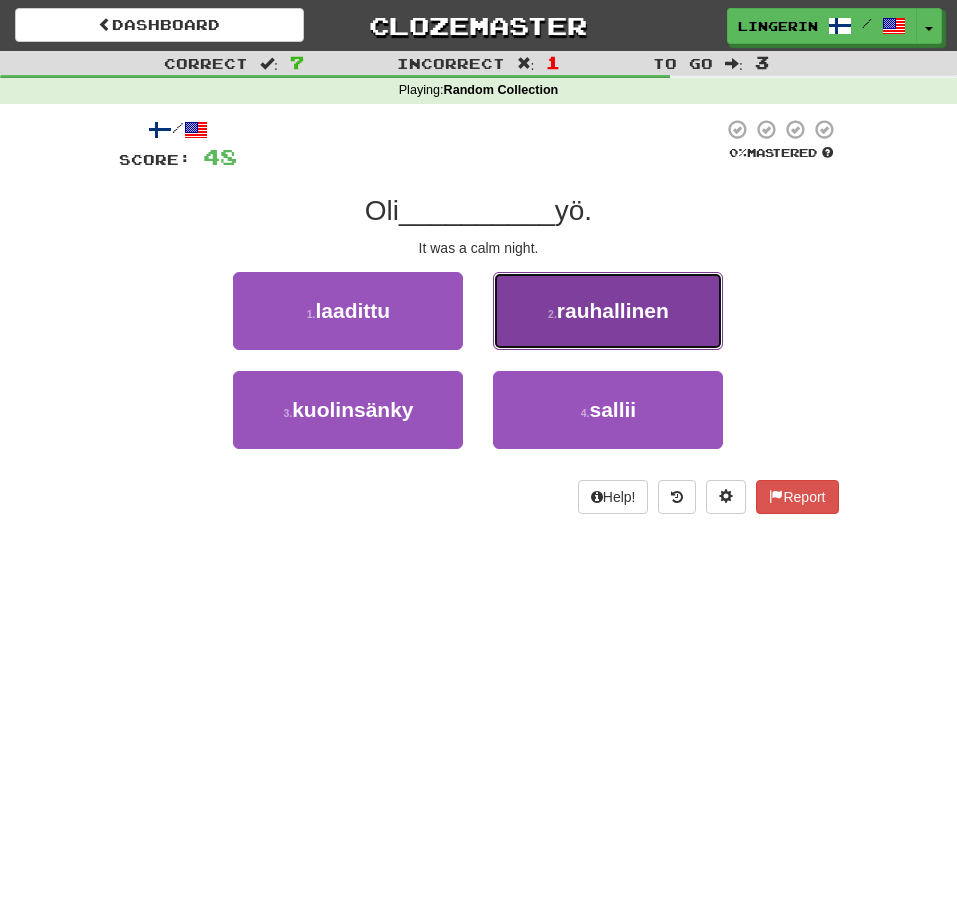 click on "2 .  rauhallinen" at bounding box center (608, 311) 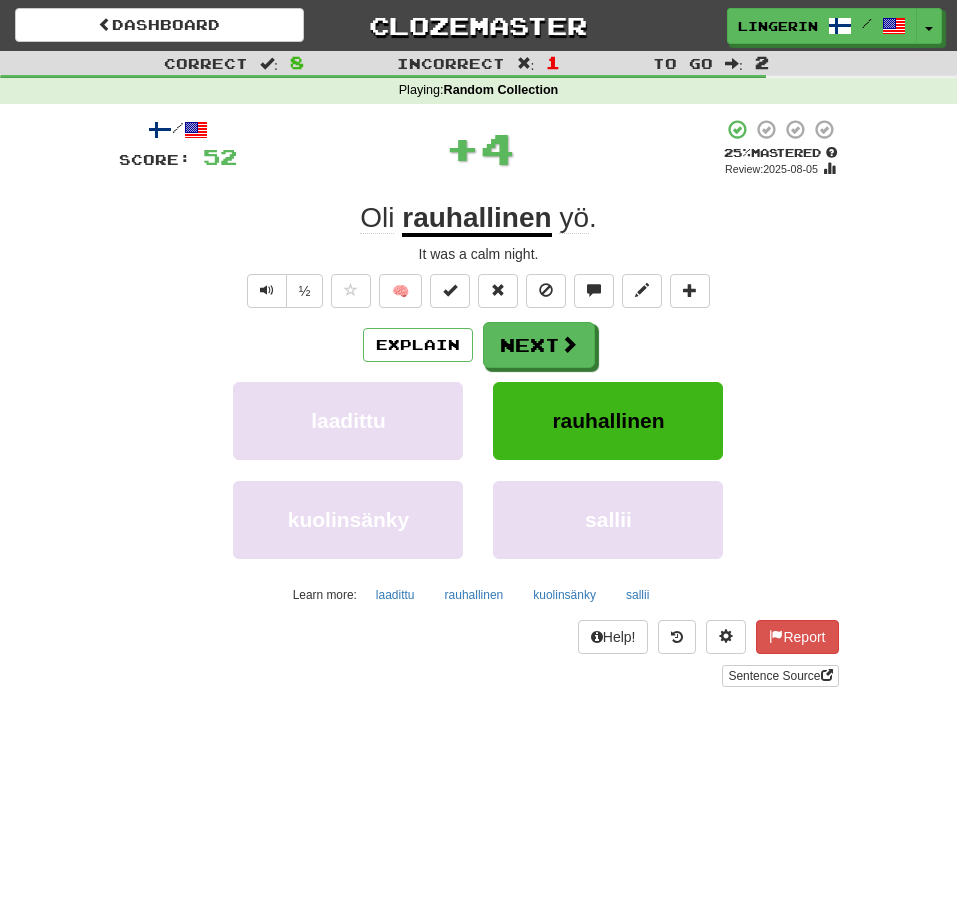 click on "Oli   rauhallinen   yö ." at bounding box center (479, 218) 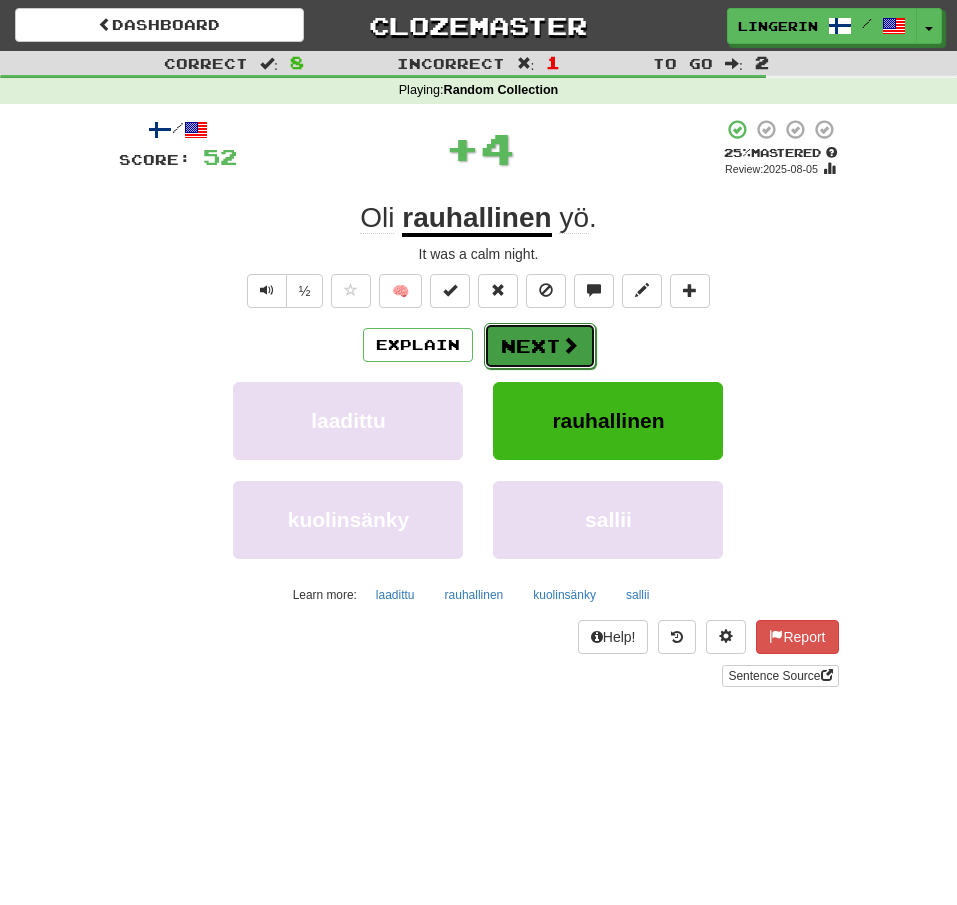 click on "Next" at bounding box center (540, 346) 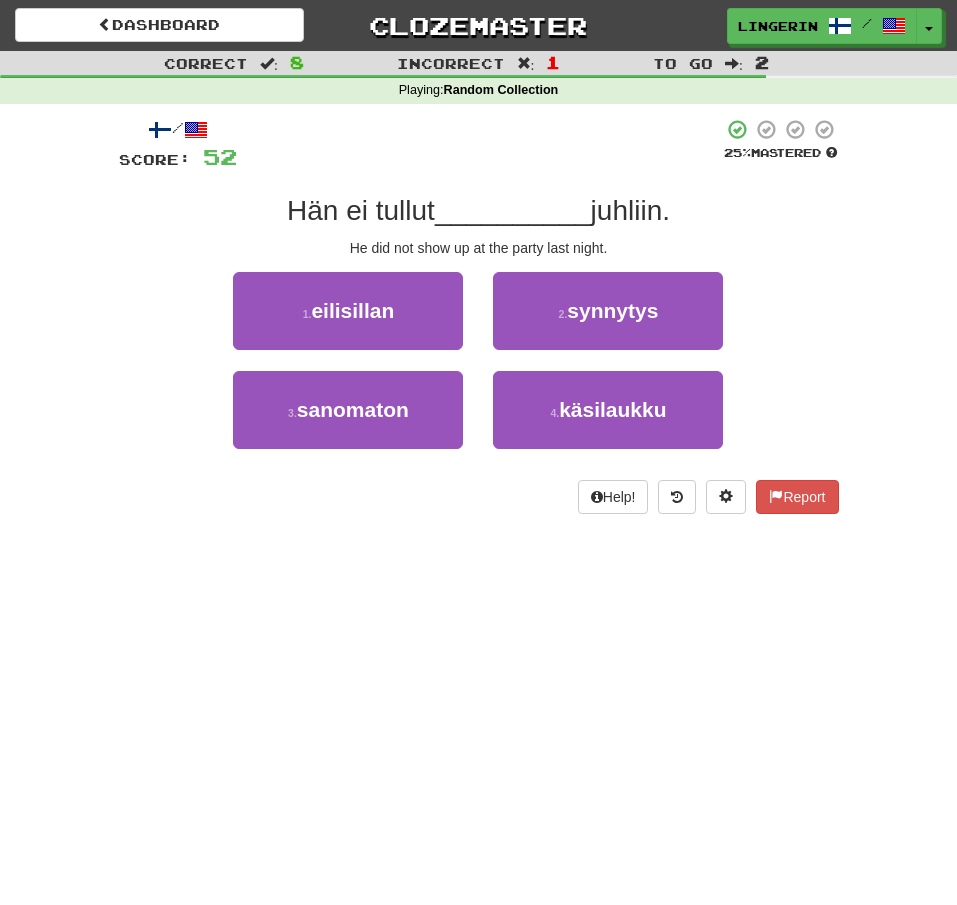 click on "1 .  eilisillan 2 .  synnytys" at bounding box center [479, 321] 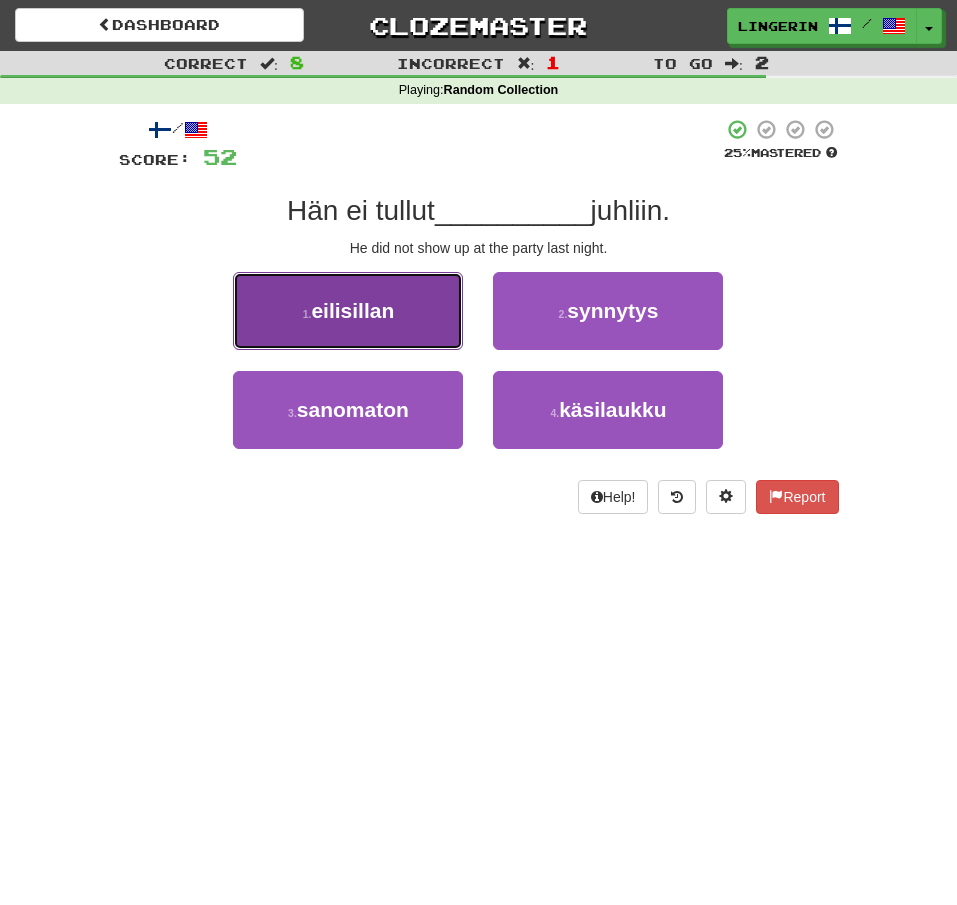 click on "1 .  eilisillan" at bounding box center [348, 311] 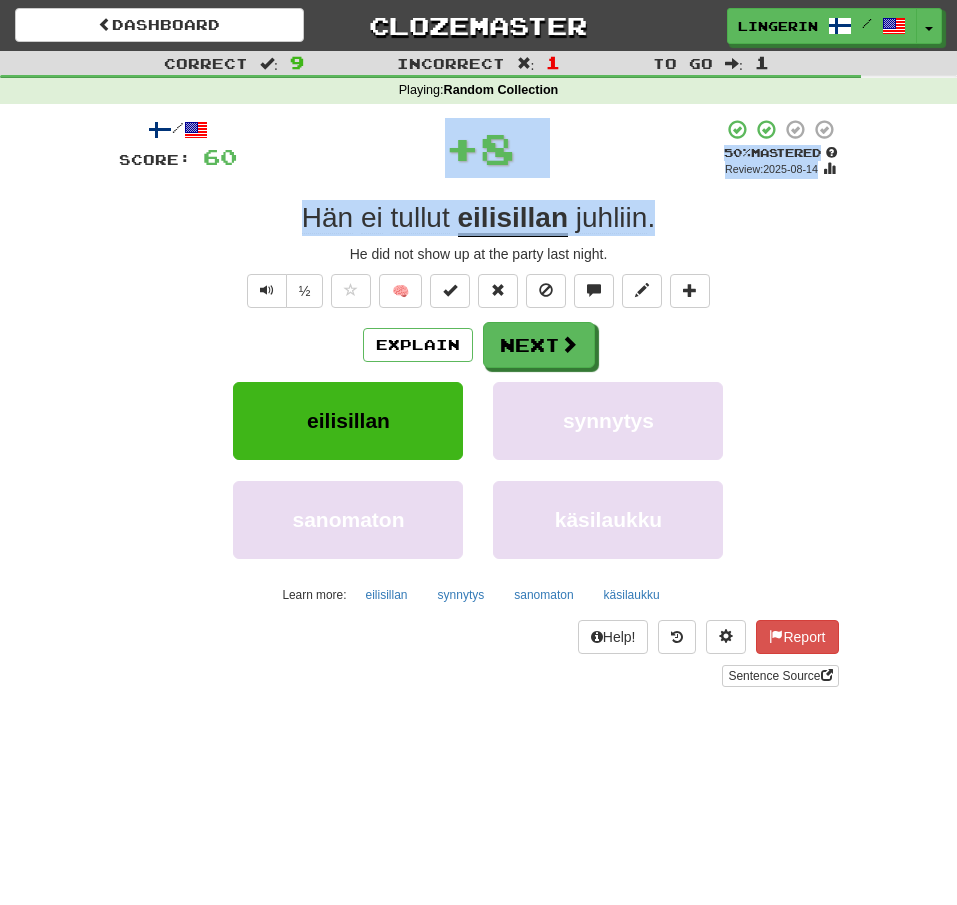 drag, startPoint x: 670, startPoint y: 210, endPoint x: 195, endPoint y: 188, distance: 475.5092 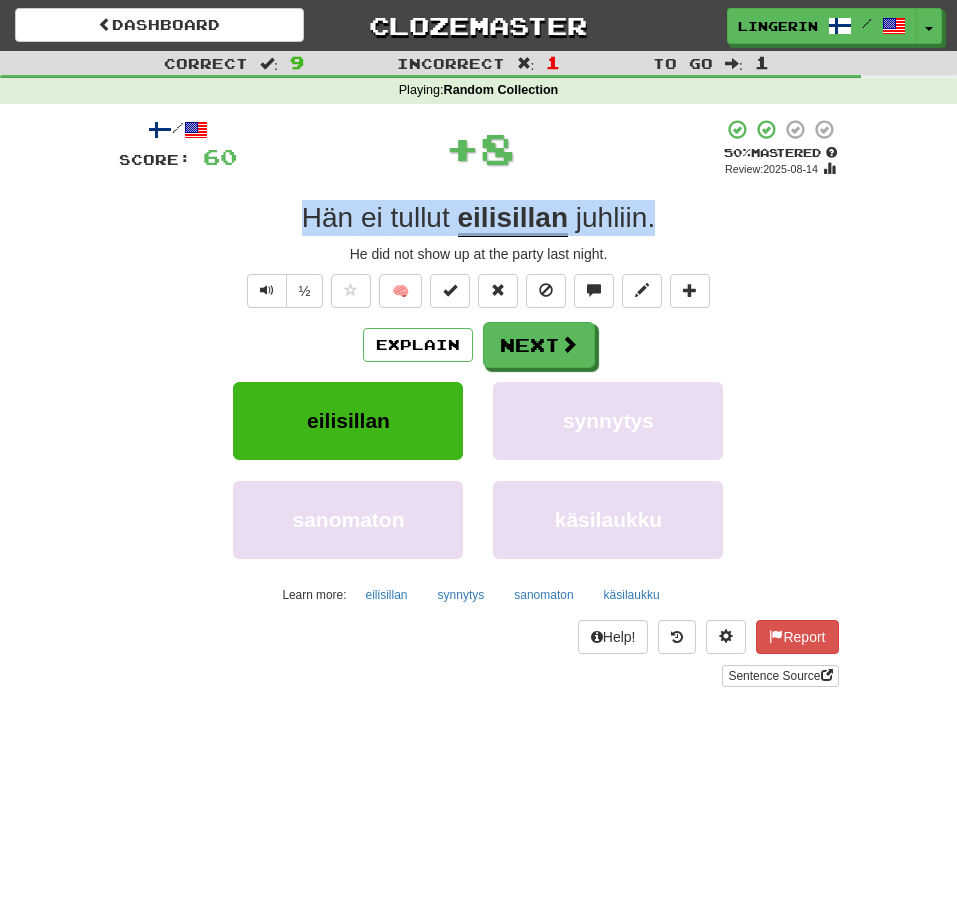 drag, startPoint x: 625, startPoint y: 223, endPoint x: 293, endPoint y: 218, distance: 332.03766 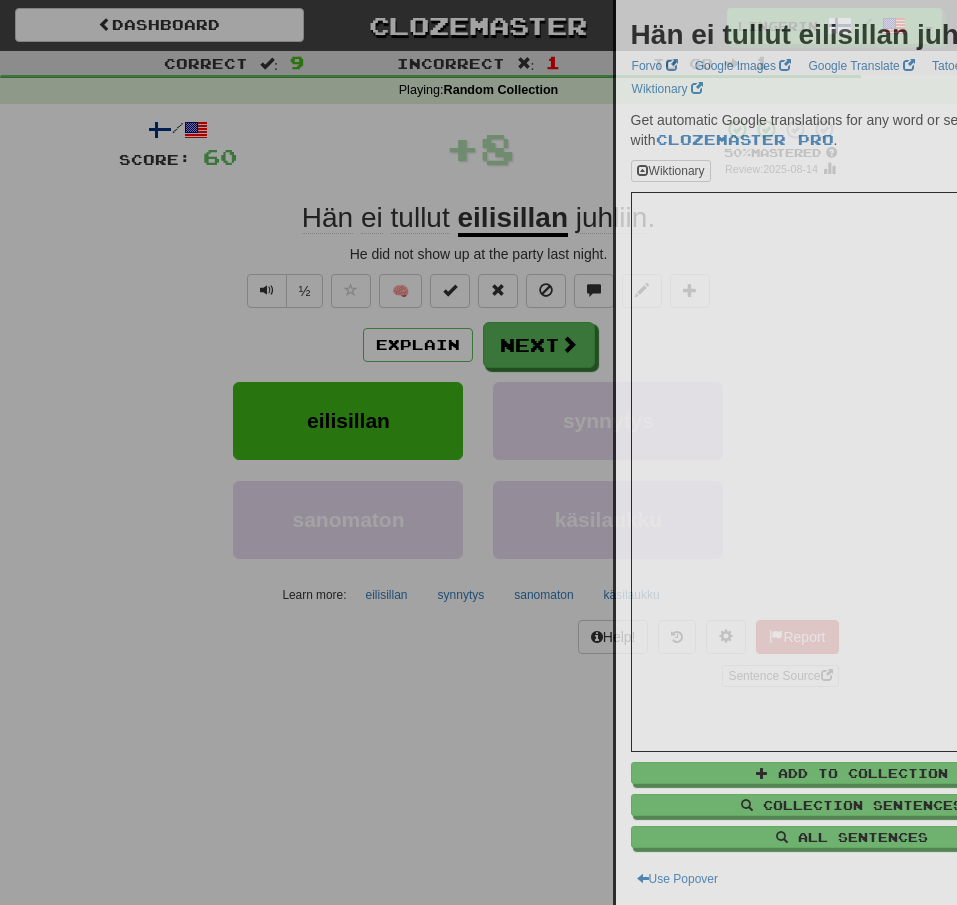 click at bounding box center (478, 452) 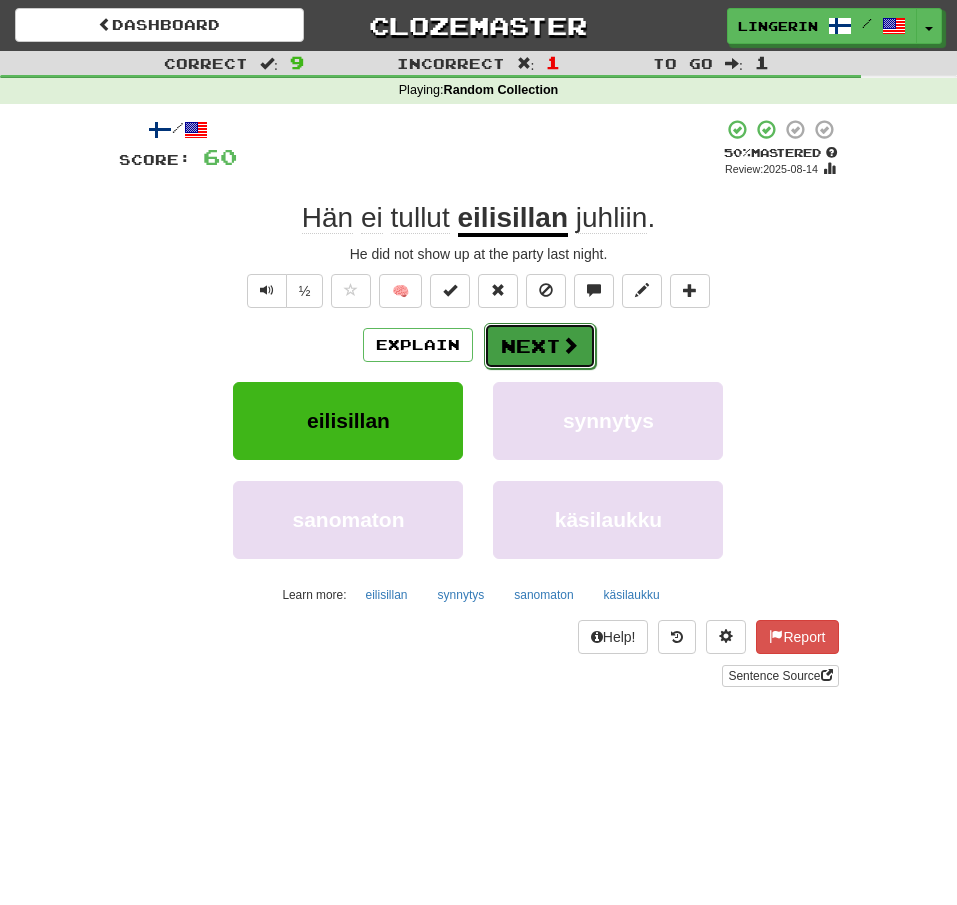 click on "Next" at bounding box center (540, 346) 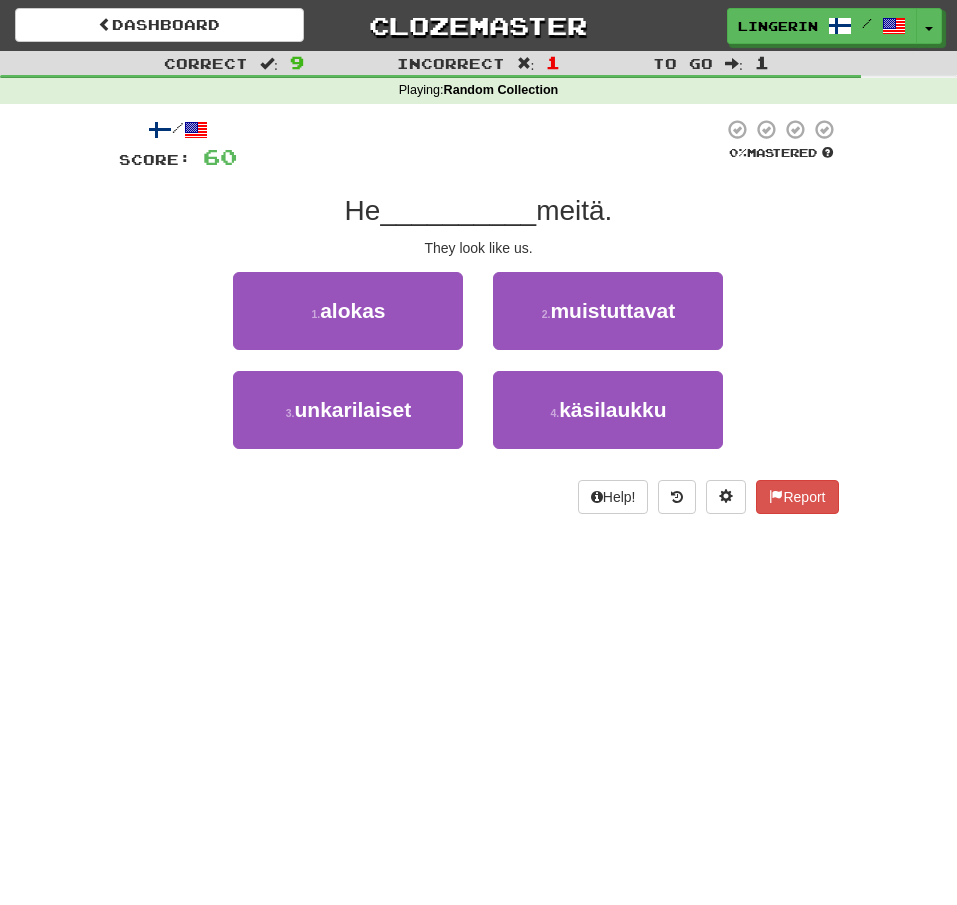 click on "Correct   :   9 Incorrect   :   1 To go   :   1 Playing :  Random Collection  /  Score:   60 0 %  Mastered He  __________  [NAME] . They look like us. 1 .  [NAME] 2 .  [NAME] 3 .  [NAME] 4 .  [NAME]  Help!  Report" at bounding box center (478, 296) 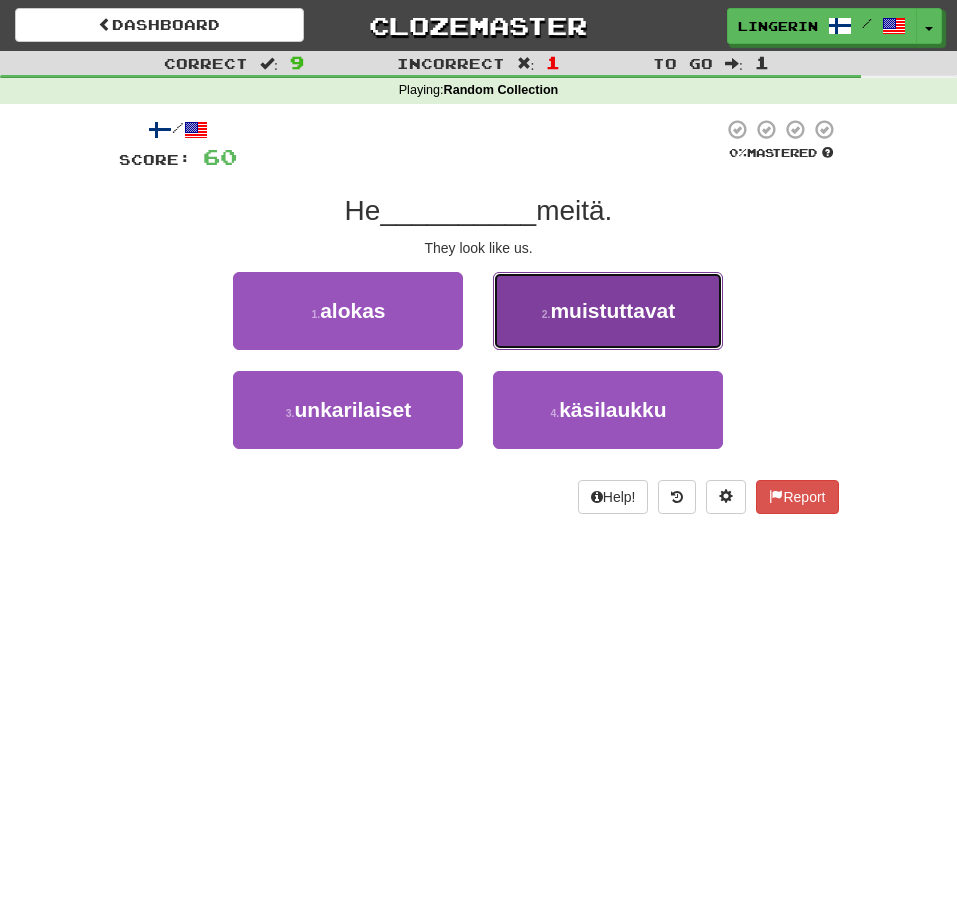 click on "2 .  muistuttavat" at bounding box center (608, 311) 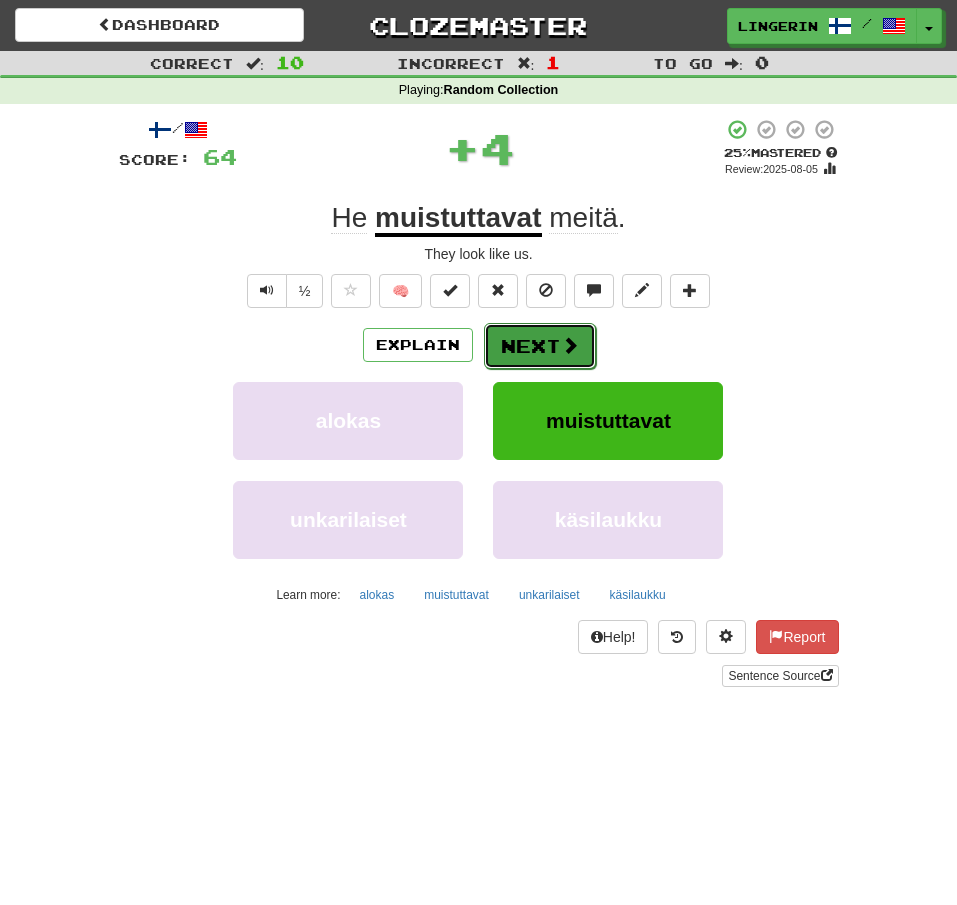 click at bounding box center [570, 345] 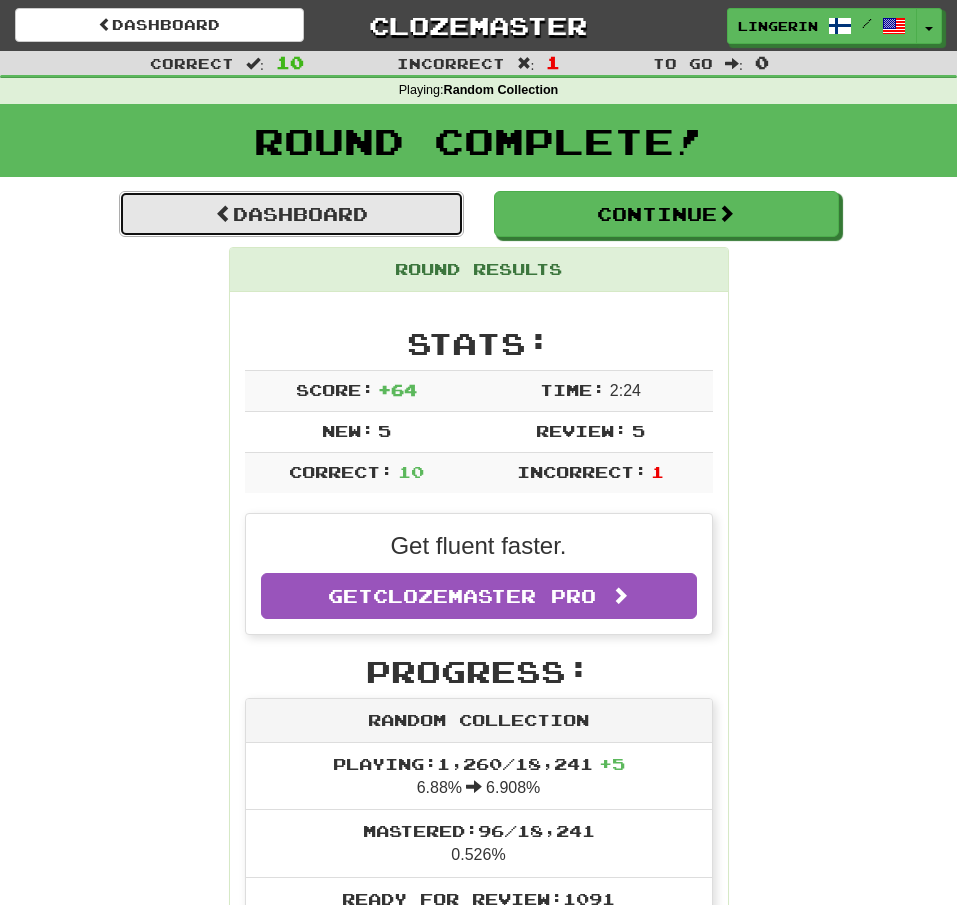 click on "Dashboard" at bounding box center (291, 214) 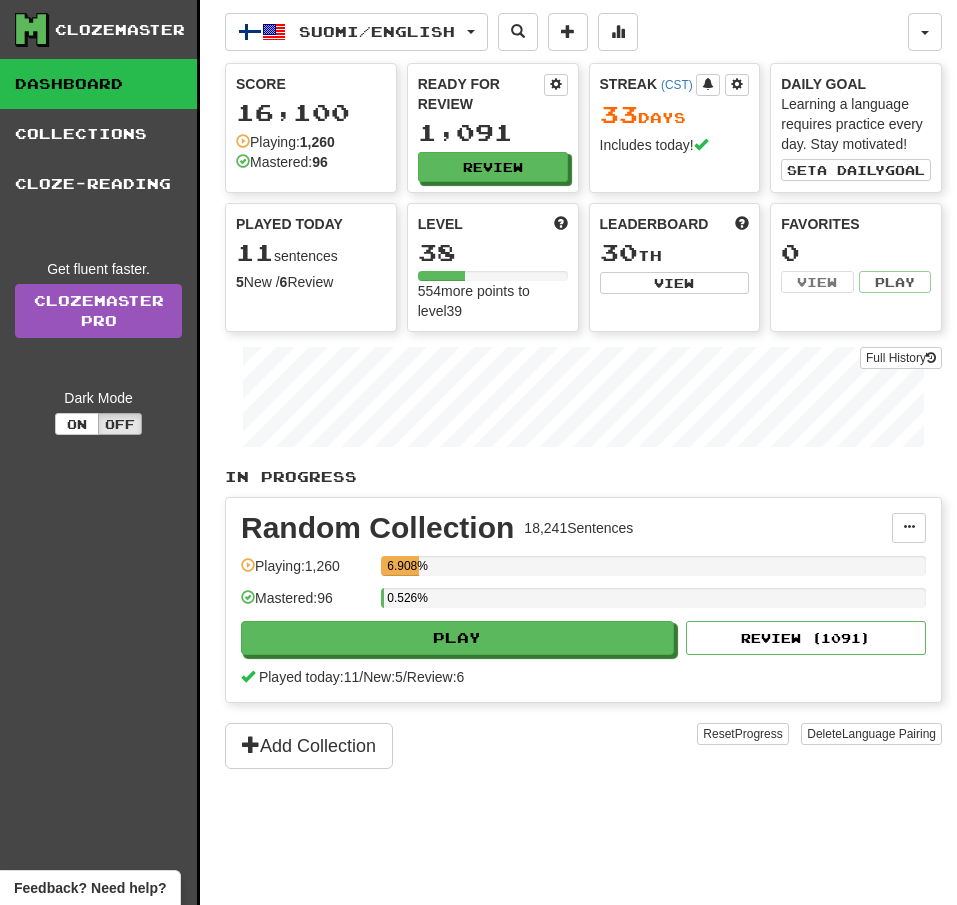 scroll, scrollTop: 0, scrollLeft: 0, axis: both 